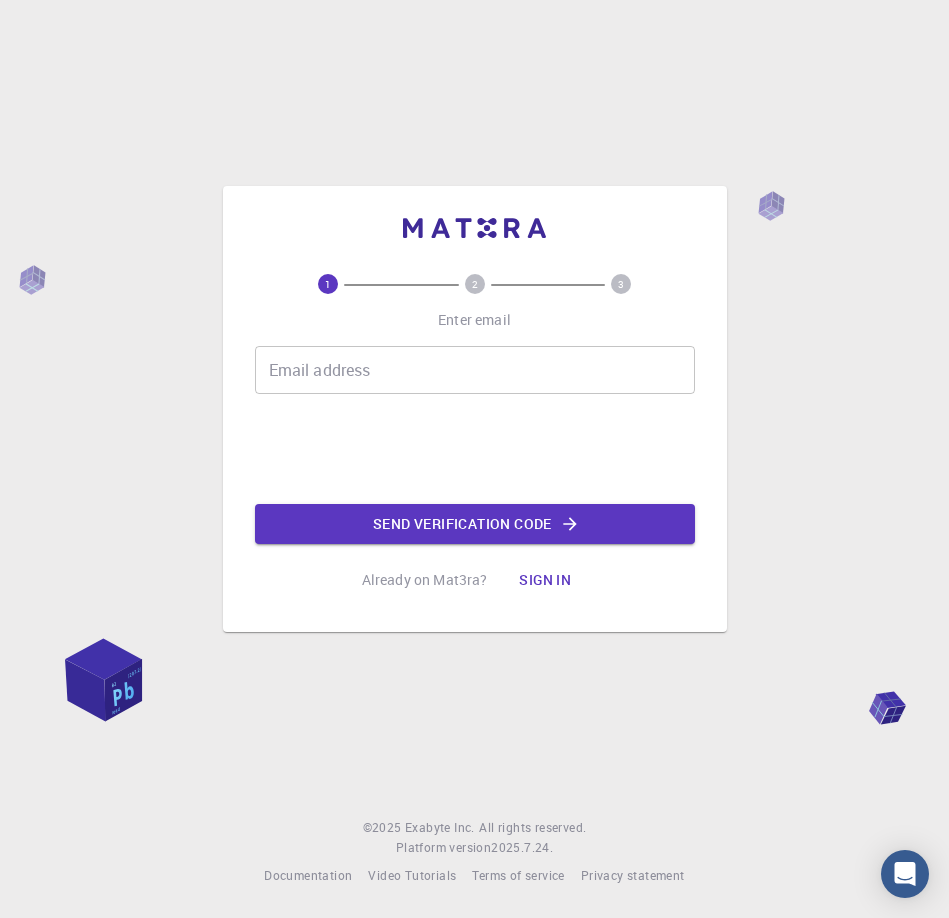 scroll, scrollTop: 0, scrollLeft: 0, axis: both 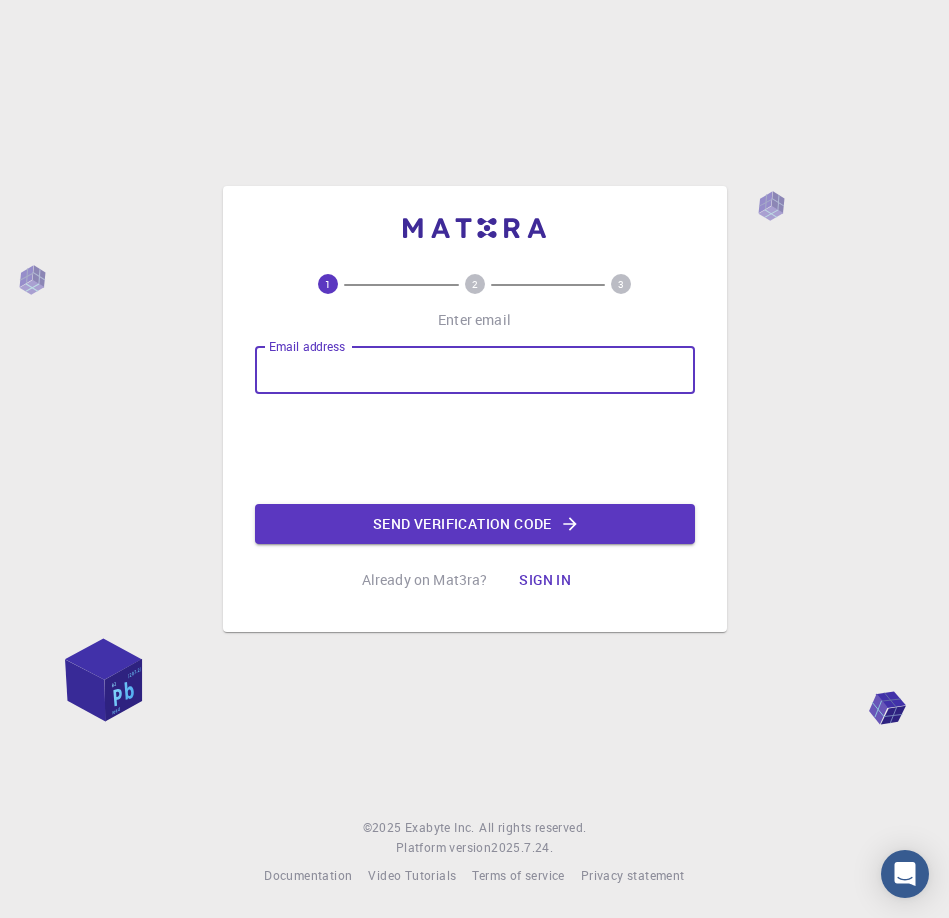 click on "Email address" at bounding box center [475, 370] 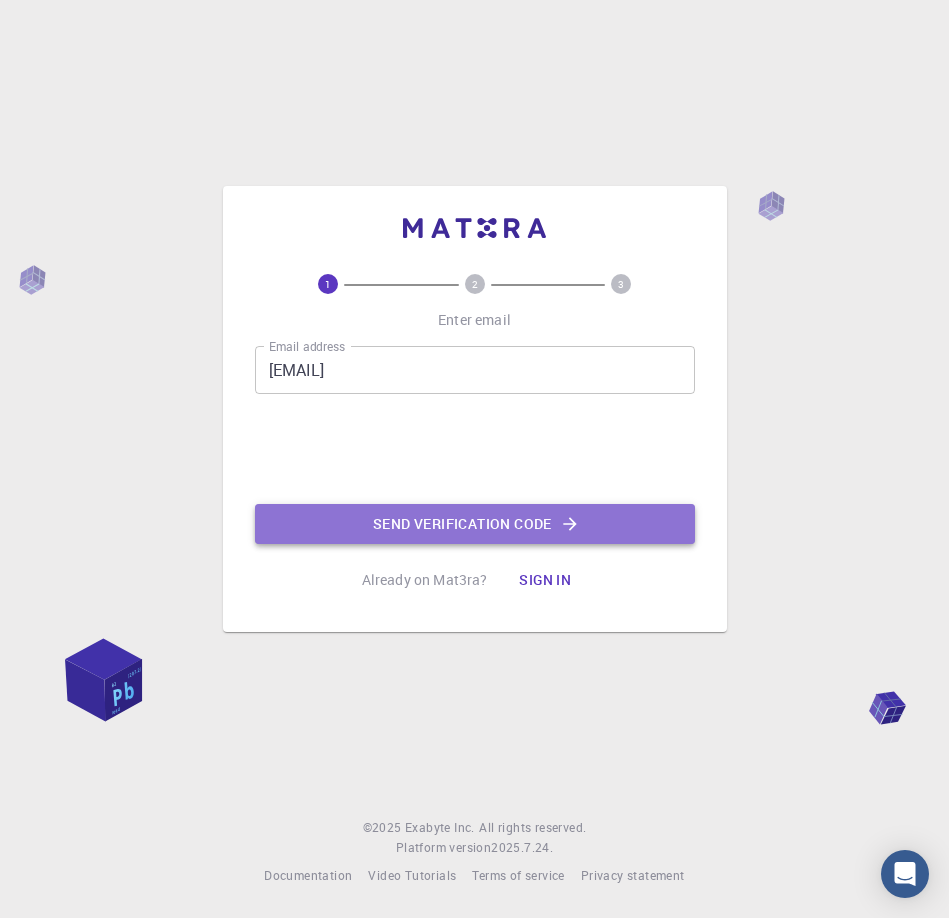 click on "Send verification code" 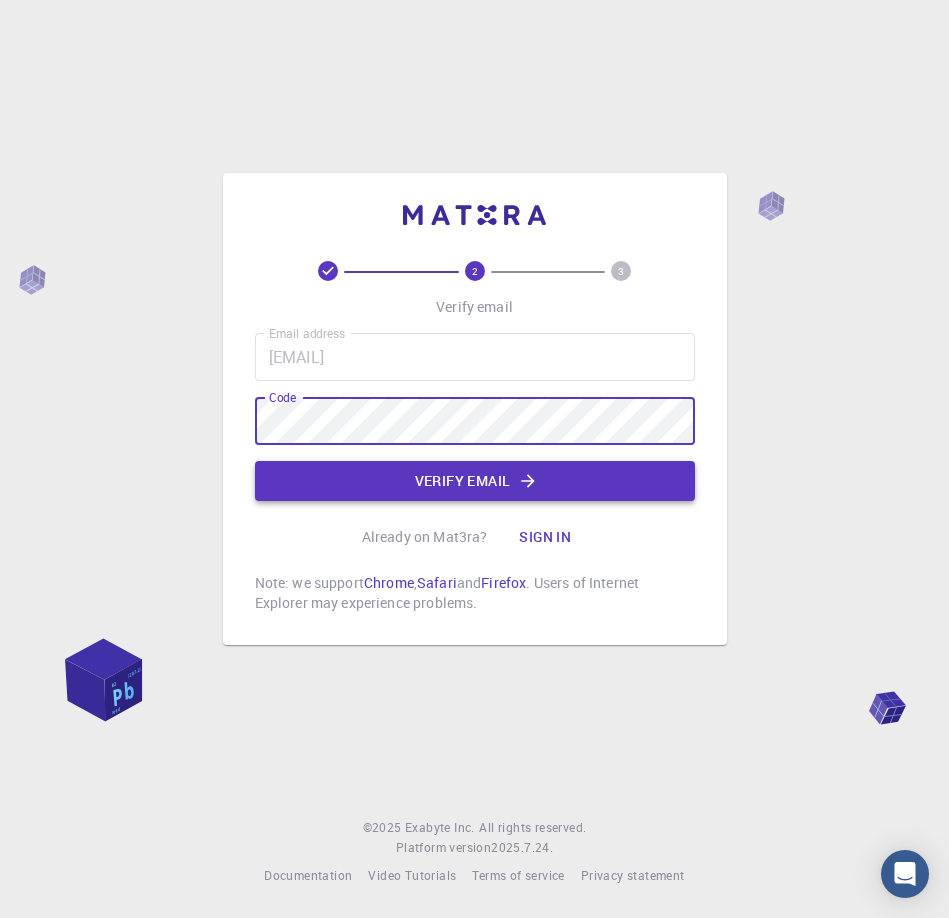 click on "Verify email" 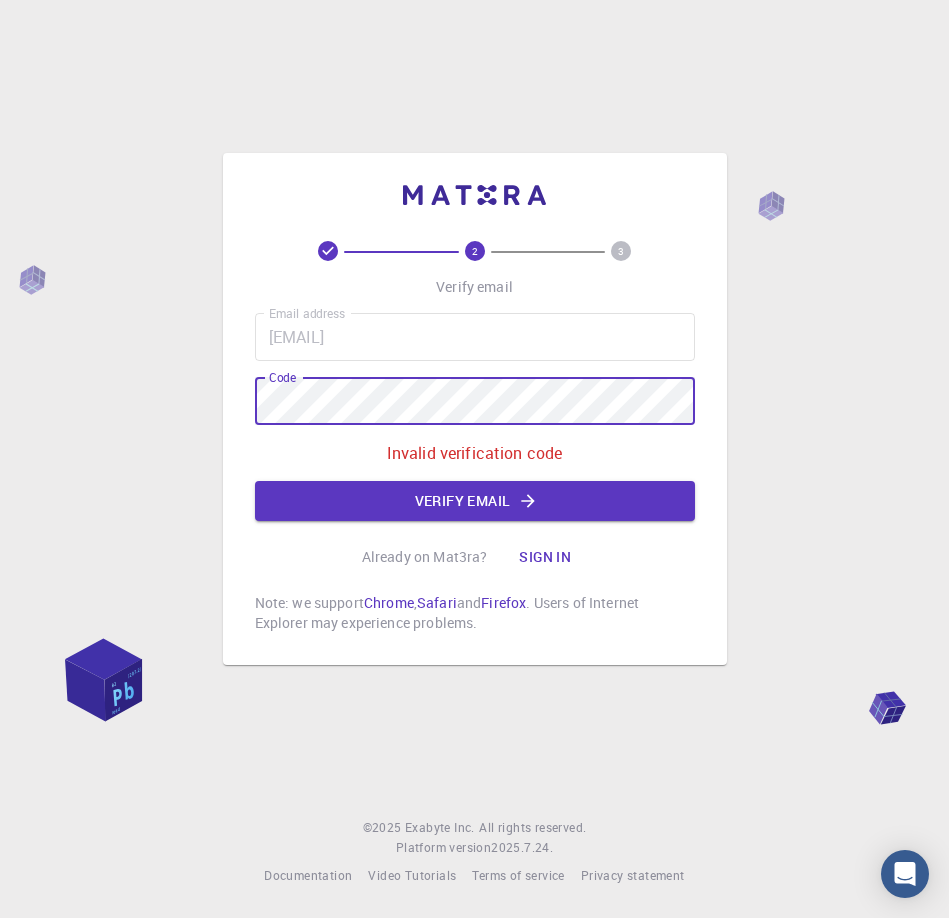 click on "2 3 Verify email Email address [EMAIL] Email address Code Code Invalid verification code Verify email Already on Mat3ra? Sign in Note: we support  Chrome ,  Safari  and  Firefox . Users of Internet Explorer may experience problems. ©  2025   Exabyte Inc.   All rights reserved. Platform version  2025.7.24 . Documentation Video Tutorials Terms of service Privacy statement" at bounding box center (474, 459) 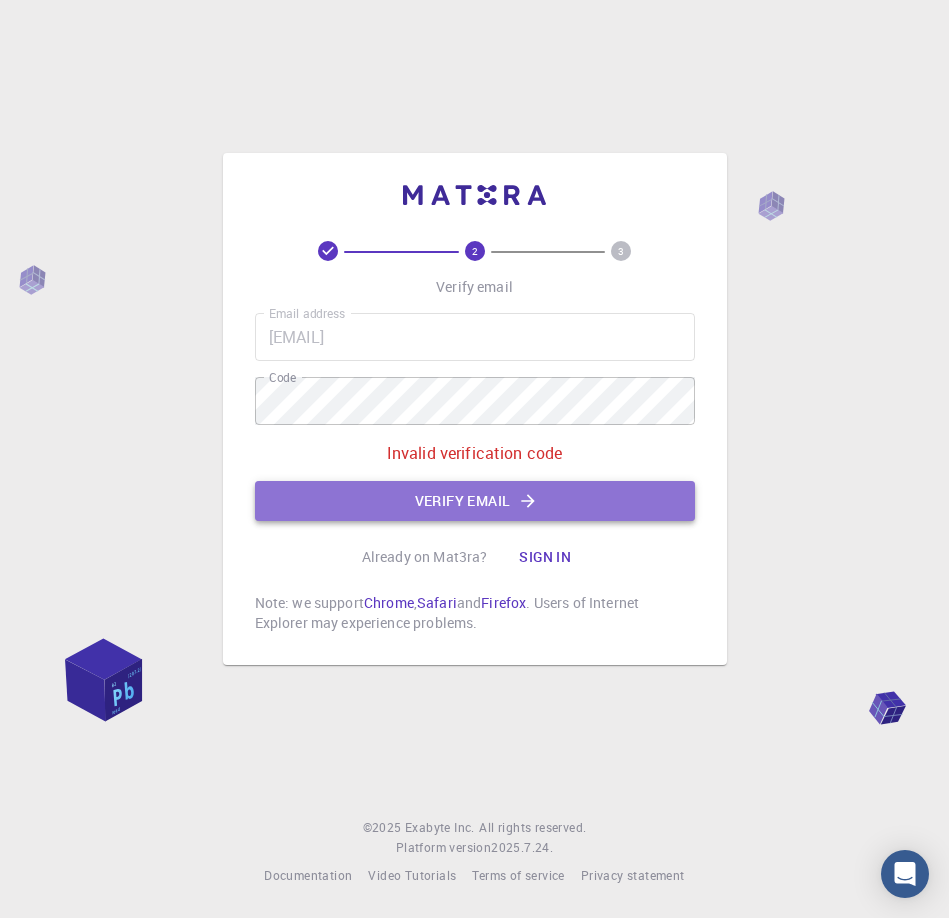 click on "Verify email" at bounding box center (475, 501) 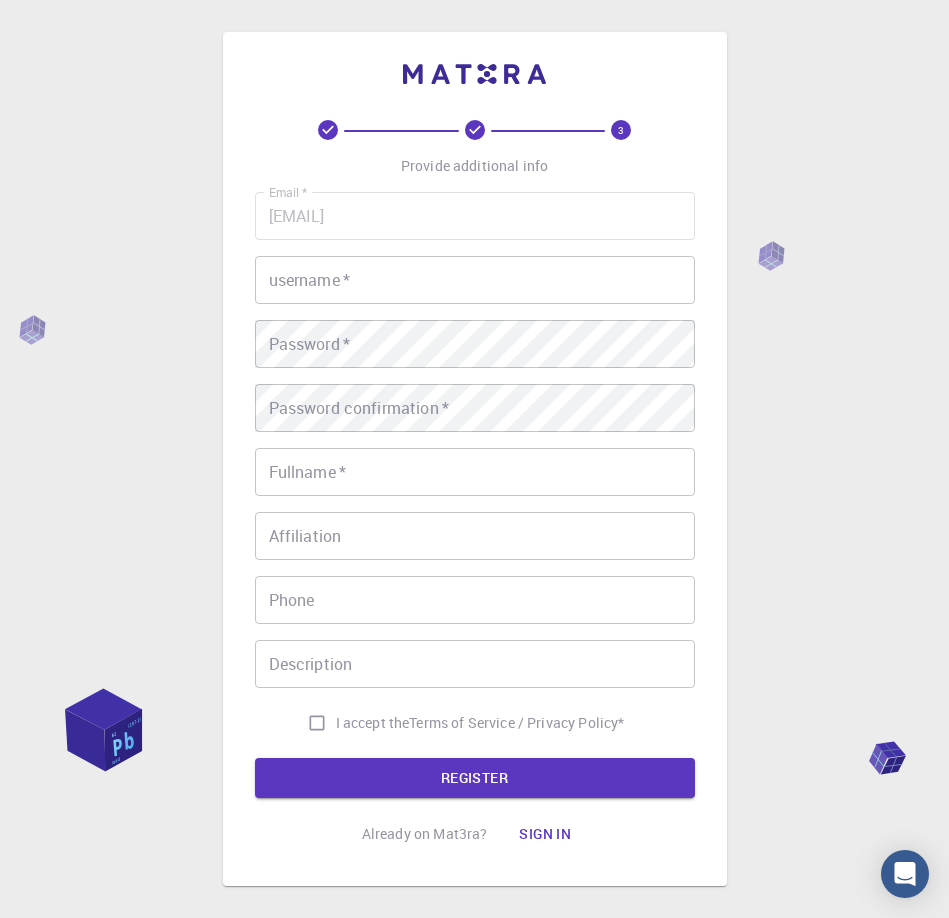 click on "username   *" at bounding box center [475, 280] 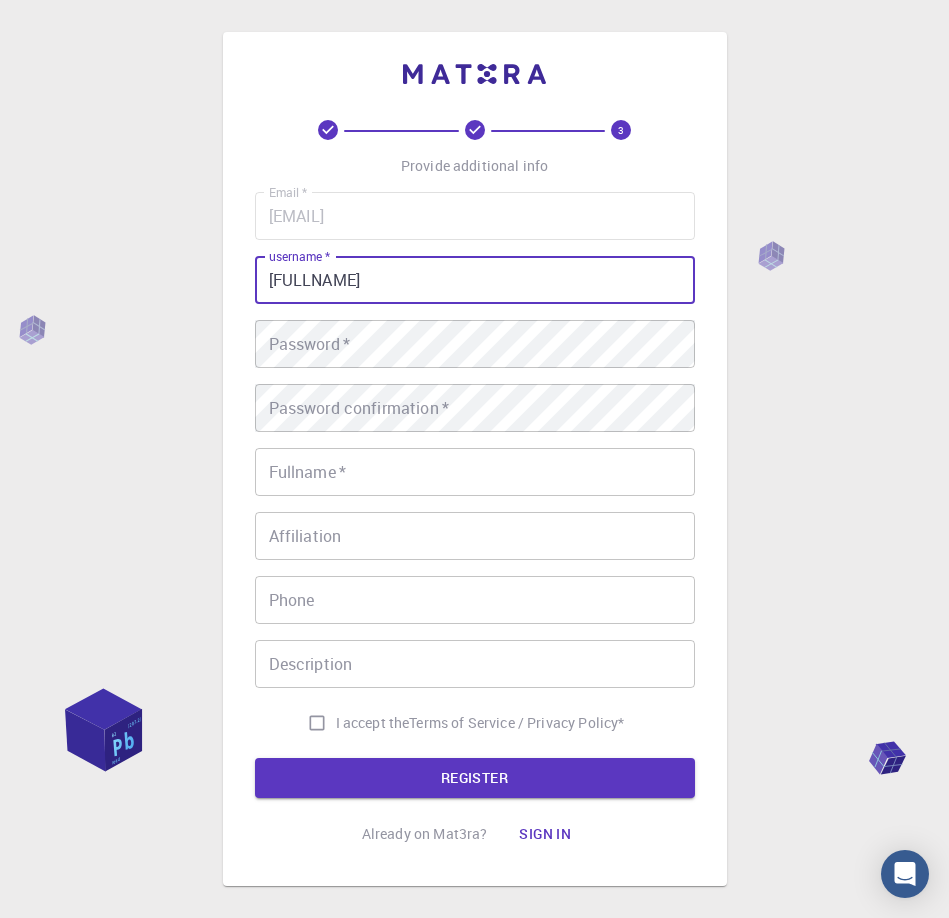 type on "[FULLNAME]" 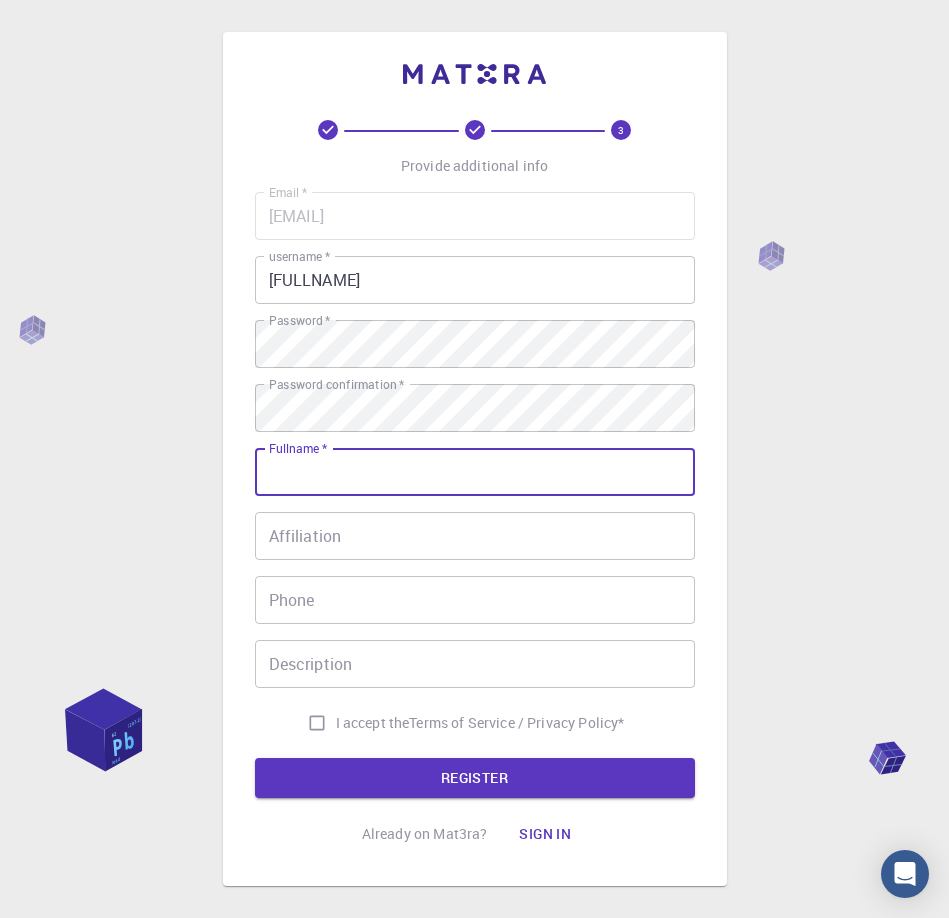click on "Fullname   *" at bounding box center (475, 472) 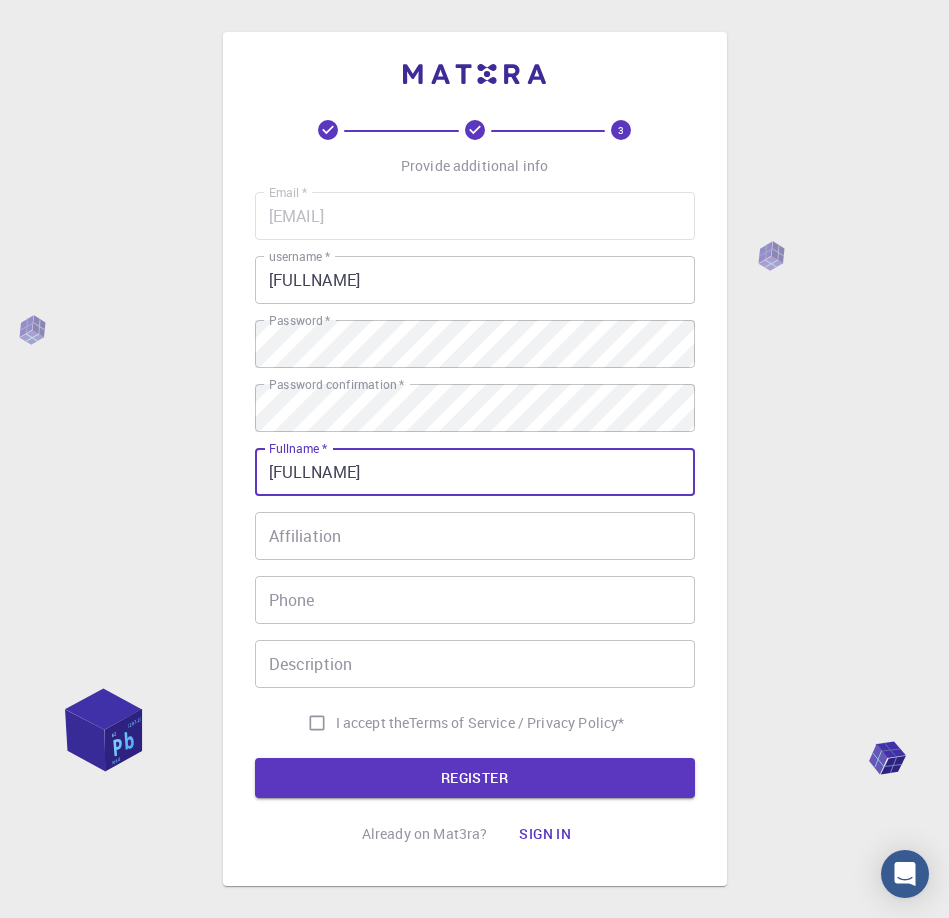 type on "[FULLNAME]" 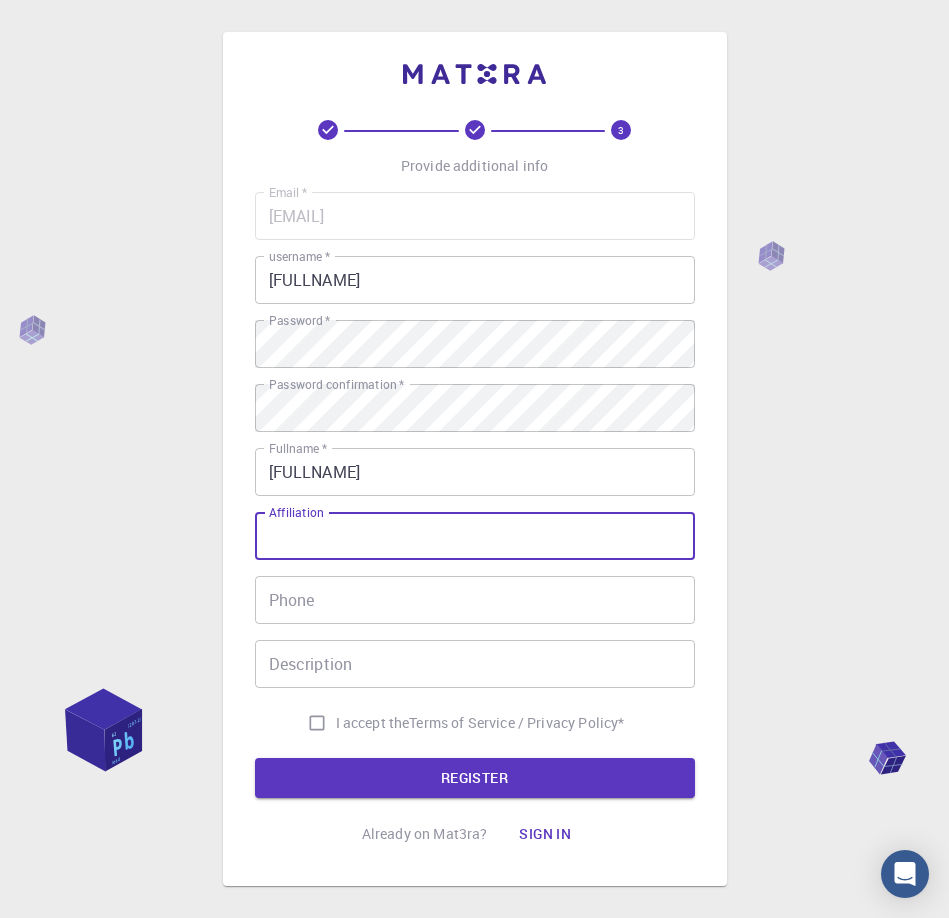 click on "Affiliation" at bounding box center [475, 536] 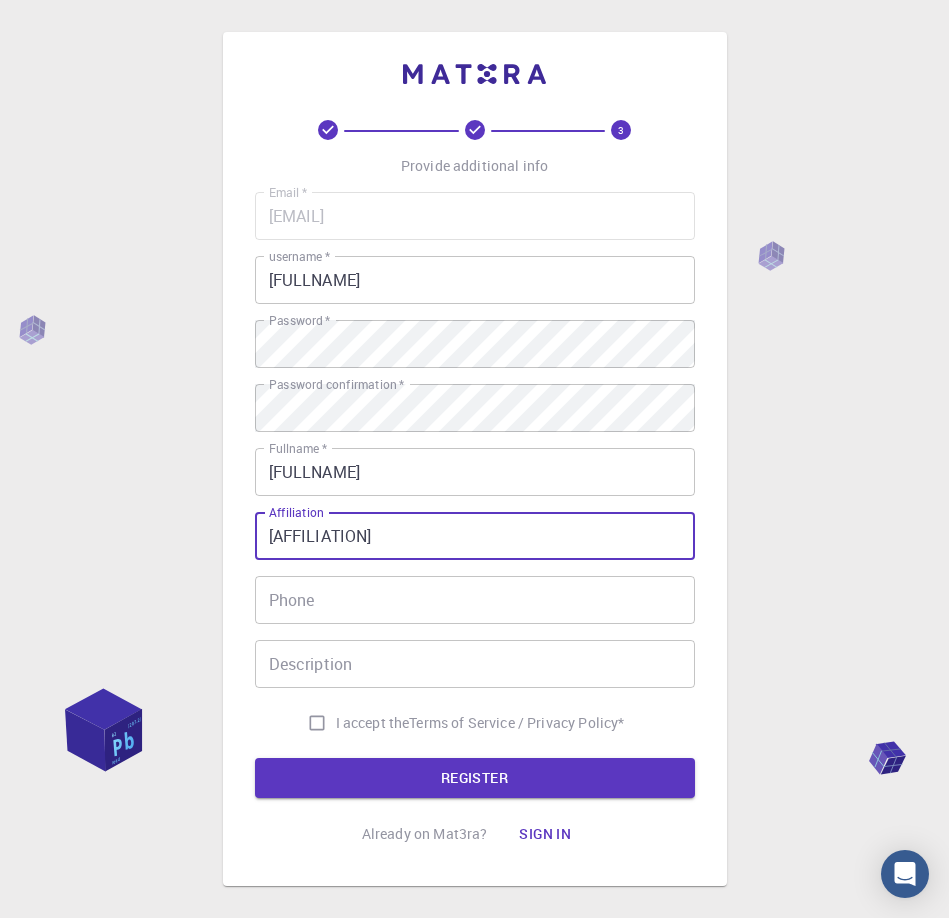 type on "[AFFILIATION]" 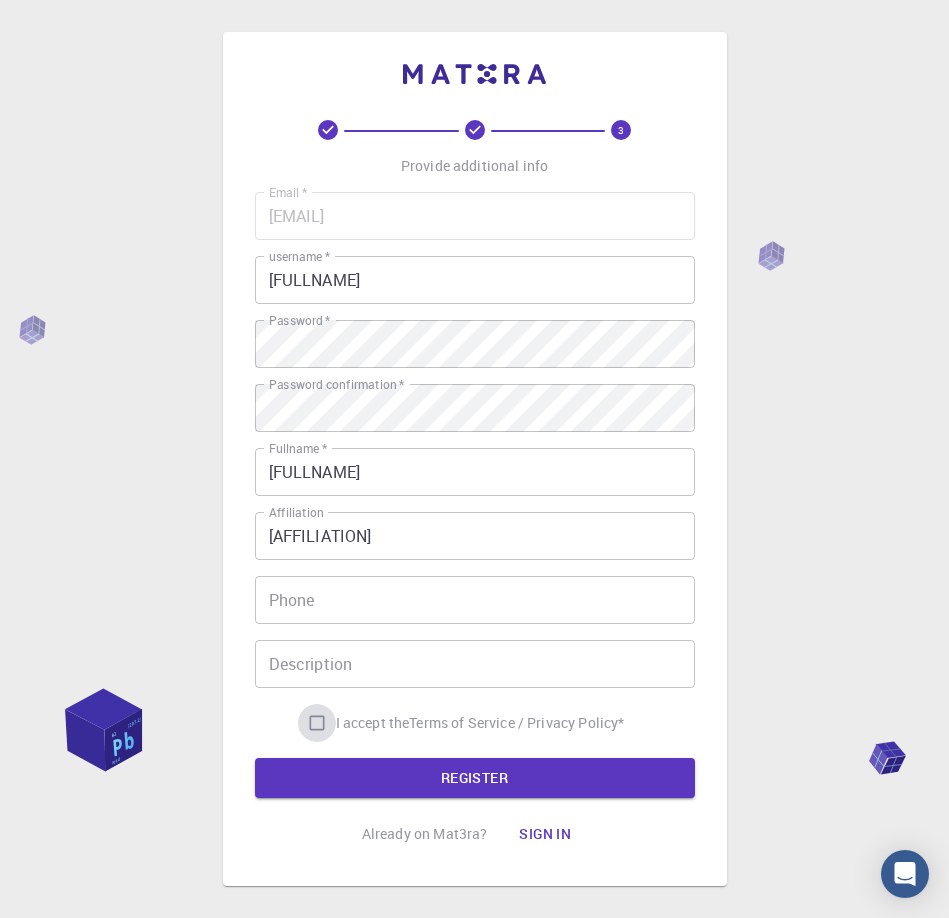click on "I accept the  Terms of Service / Privacy Policy  *" at bounding box center (317, 723) 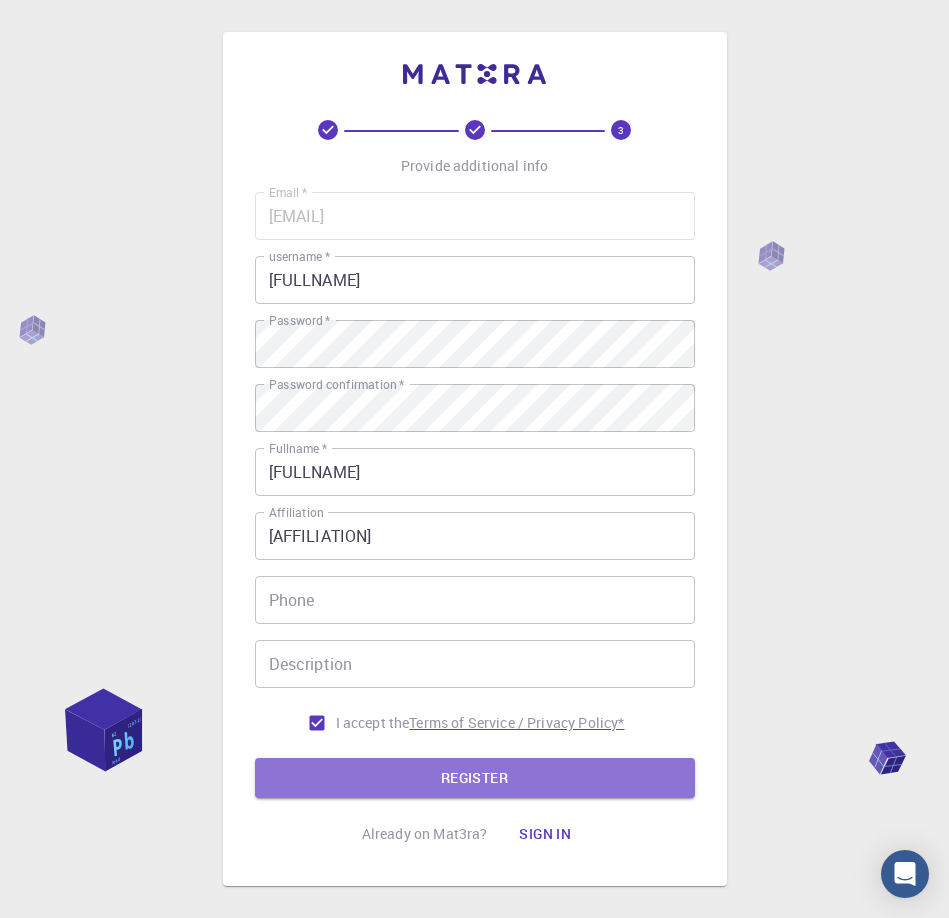 click on "REGISTER" at bounding box center (475, 778) 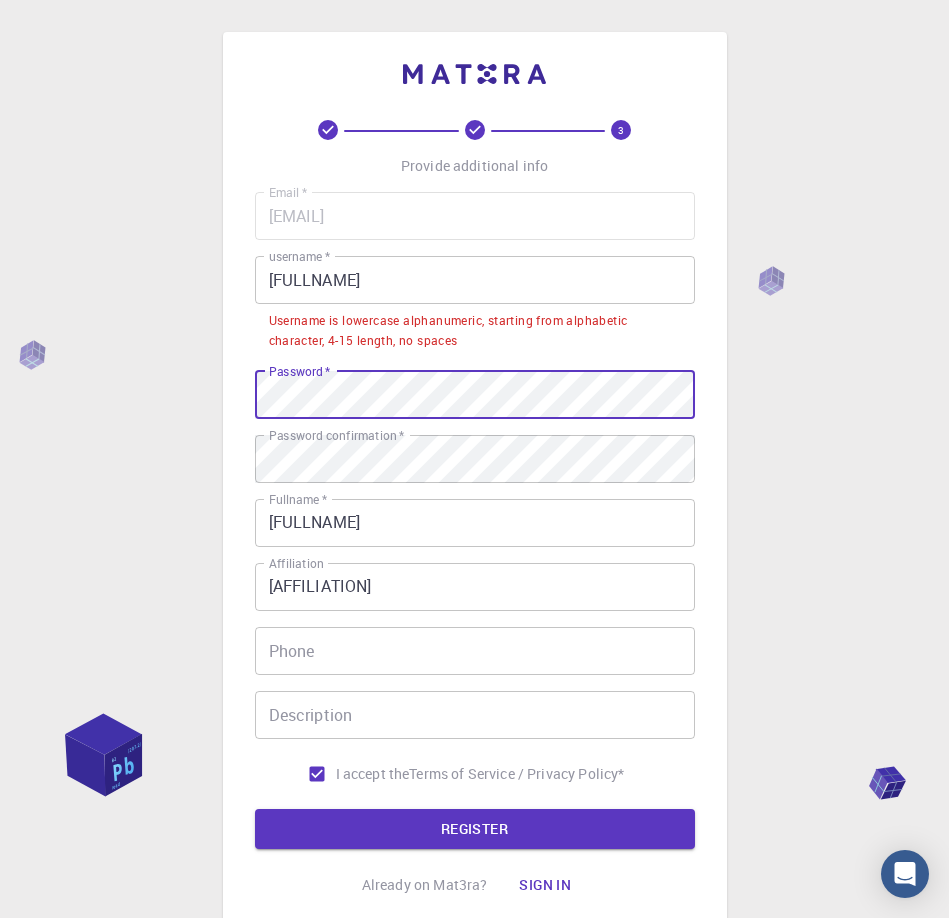 click on "3 Provide additional info Email   * [EMAIL] Email   * username   * [USERNAME] username   * Username is lowercase alphanumeric, starting from alphabetic character, 4-15 length, no spaces Password   * Password   * Password confirmation   * Password confirmation   * Fullname   * [FULLNAME] Fullname   * Affiliation [AFFILIATION] Affiliation Phone Phone Description Description I accept the  Terms of Service / Privacy Policy  * REGISTER Already on Mat3ra? Sign in ©  2025   Exabyte Inc.   All rights reserved. Platform version  2025.7.24 . Documentation Video Tutorials Terms of service Privacy statement" at bounding box center [474, 534] 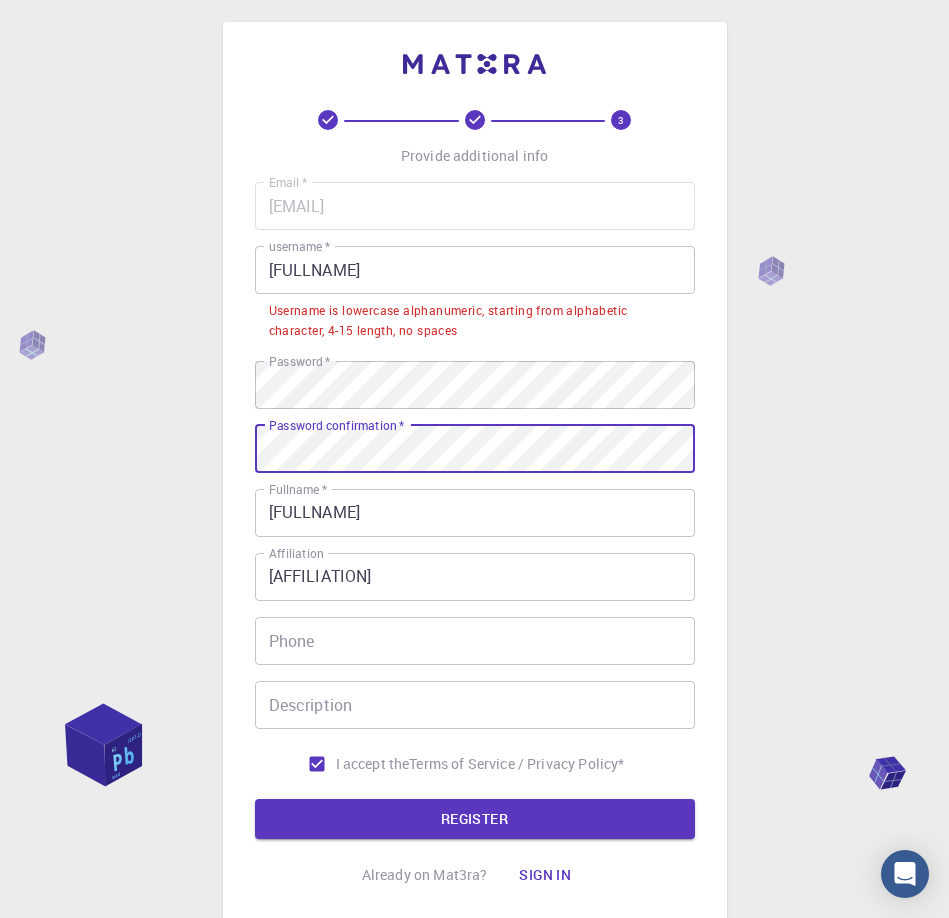 scroll, scrollTop: 19, scrollLeft: 0, axis: vertical 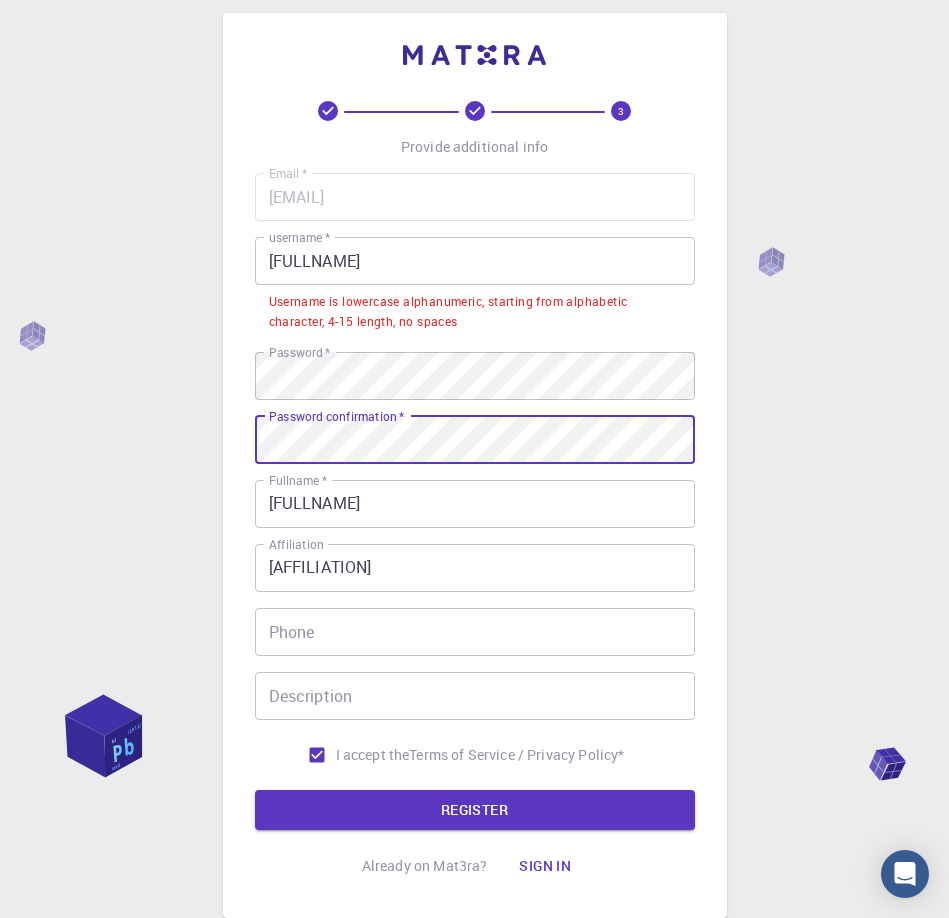 click on "3 Provide additional info Email   * [EMAIL] Email   * username   * [USERNAME] username   * Username is lowercase alphanumeric, starting from alphabetic character, 4-15 length, no spaces Password   * Password   * Password confirmation   * Password confirmation   * Fullname   * [FULLNAME] Fullname   * Affiliation [AFFILIATION] Affiliation Phone Phone Description Description I accept the  Terms of Service / Privacy Policy  * REGISTER Already on Mat3ra? Sign in ©  2025   Exabyte Inc.   All rights reserved. Platform version  2025.7.24 . Documentation Video Tutorials Terms of service Privacy statement" at bounding box center (474, 515) 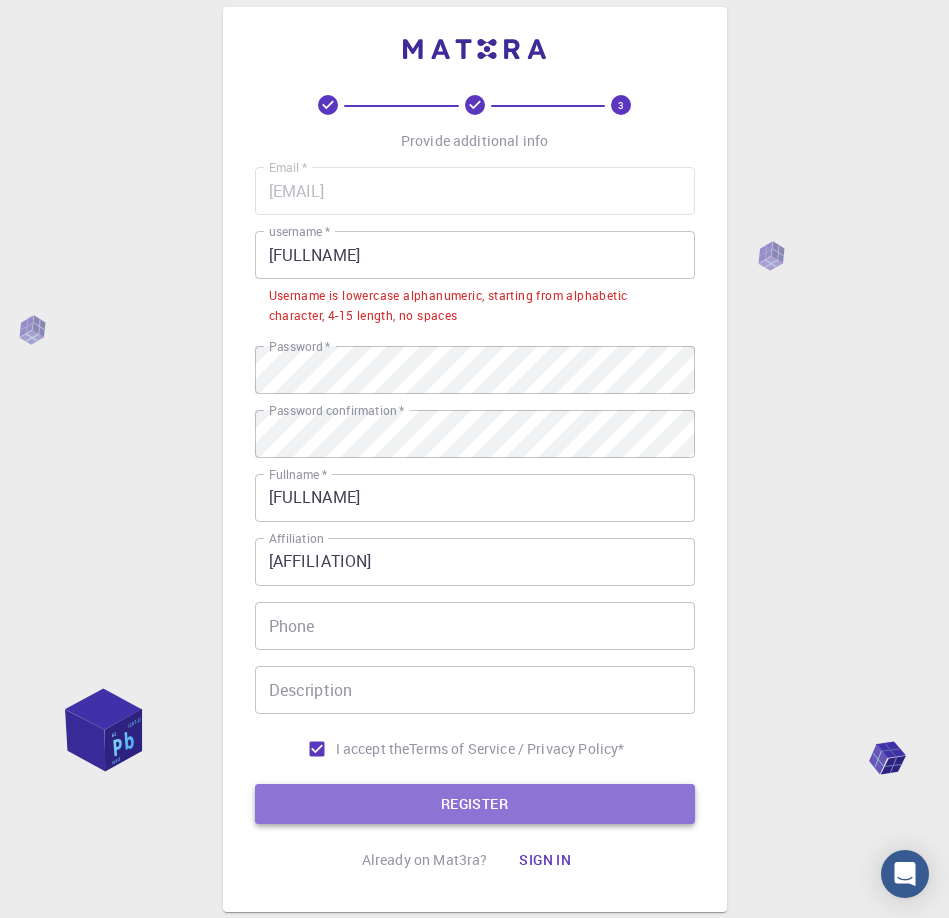 click on "REGISTER" at bounding box center [475, 804] 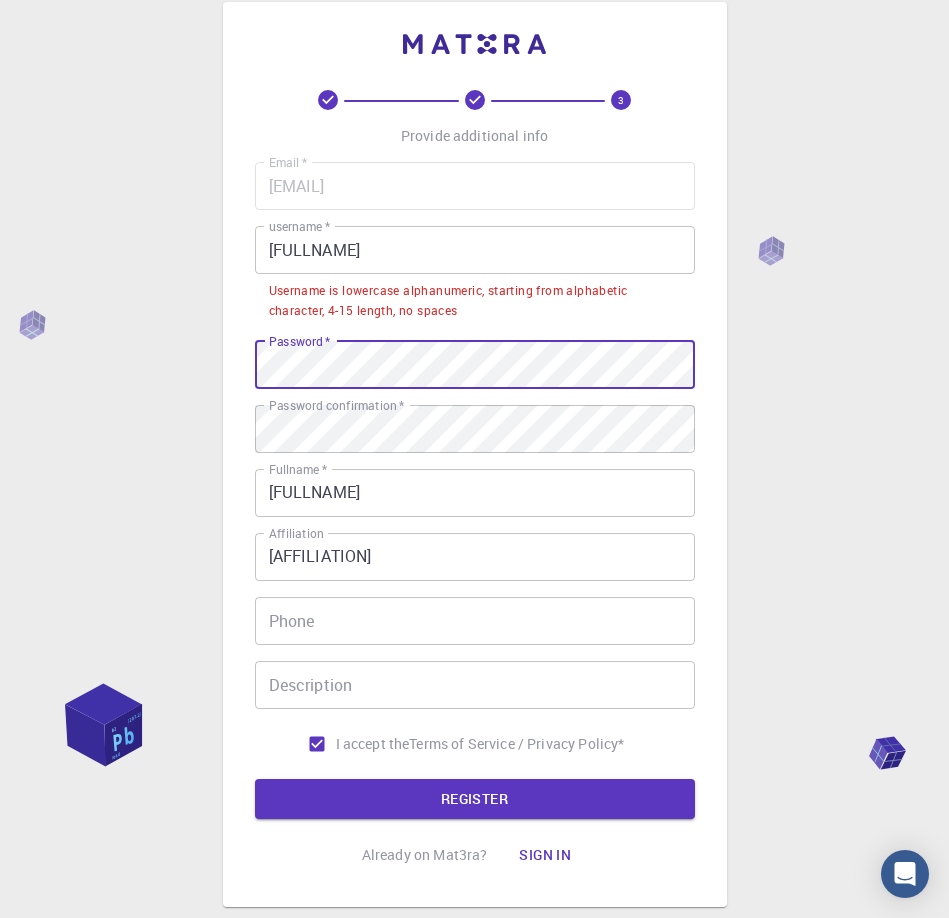 click on "3 Provide additional info Email   * [EMAIL] Email   * username   * [USERNAME] username   * Username is lowercase alphanumeric, starting from alphabetic character, 4-15 length, no spaces Password   * Password   * Password confirmation   * Password confirmation   * Fullname   * [FULLNAME] Fullname   * Affiliation [AFFILIATION] Affiliation Phone Phone Description Description I accept the  Terms of Service / Privacy Policy  * REGISTER Already on Mat3ra? Sign in ©  2025   Exabyte Inc.   All rights reserved. Platform version  2025.7.24 . Documentation Video Tutorials Terms of service Privacy statement" at bounding box center (474, 504) 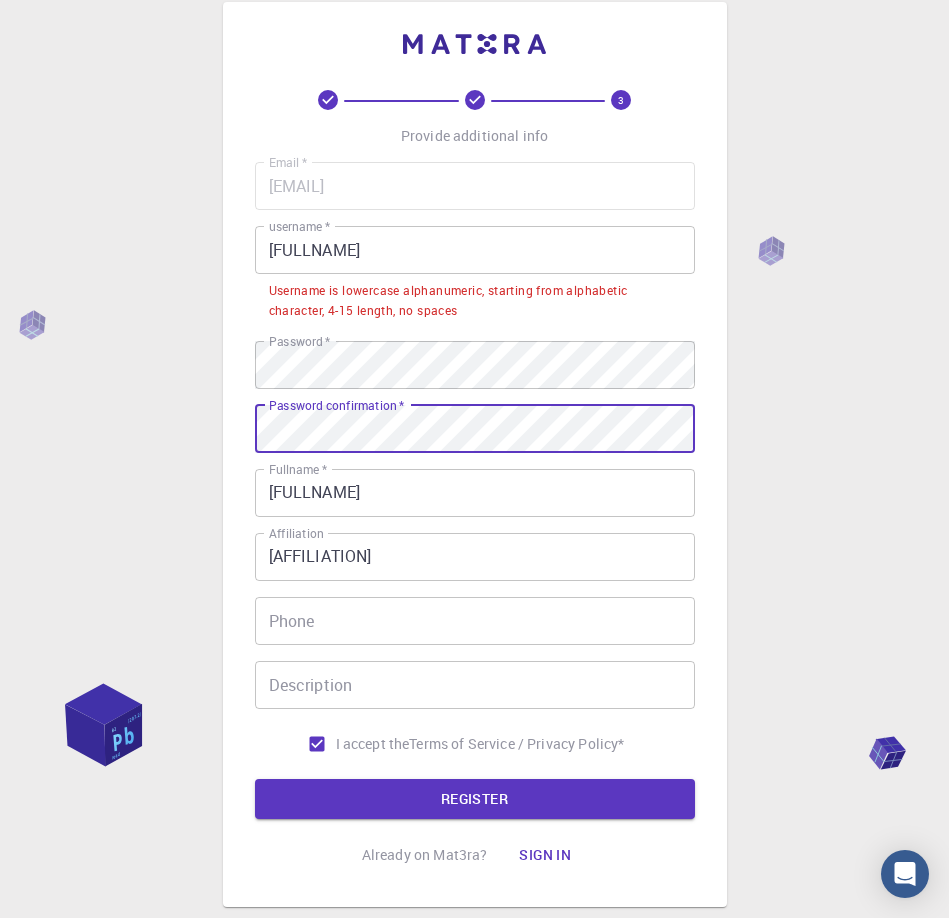 click on "3 Provide additional info Email   * [EMAIL] Email   * username   * [USERNAME] username   * Username is lowercase alphanumeric, starting from alphabetic character, 4-15 length, no spaces Password   * Password   * Password confirmation   * Password confirmation   * Fullname   * [FULLNAME] Fullname   * Affiliation [AFFILIATION] Affiliation Phone Phone Description Description I accept the  Terms of Service / Privacy Policy  * REGISTER Already on Mat3ra? Sign in ©  2025   Exabyte Inc.   All rights reserved. Platform version  2025.7.24 . Documentation Video Tutorials Terms of service Privacy statement" at bounding box center [474, 504] 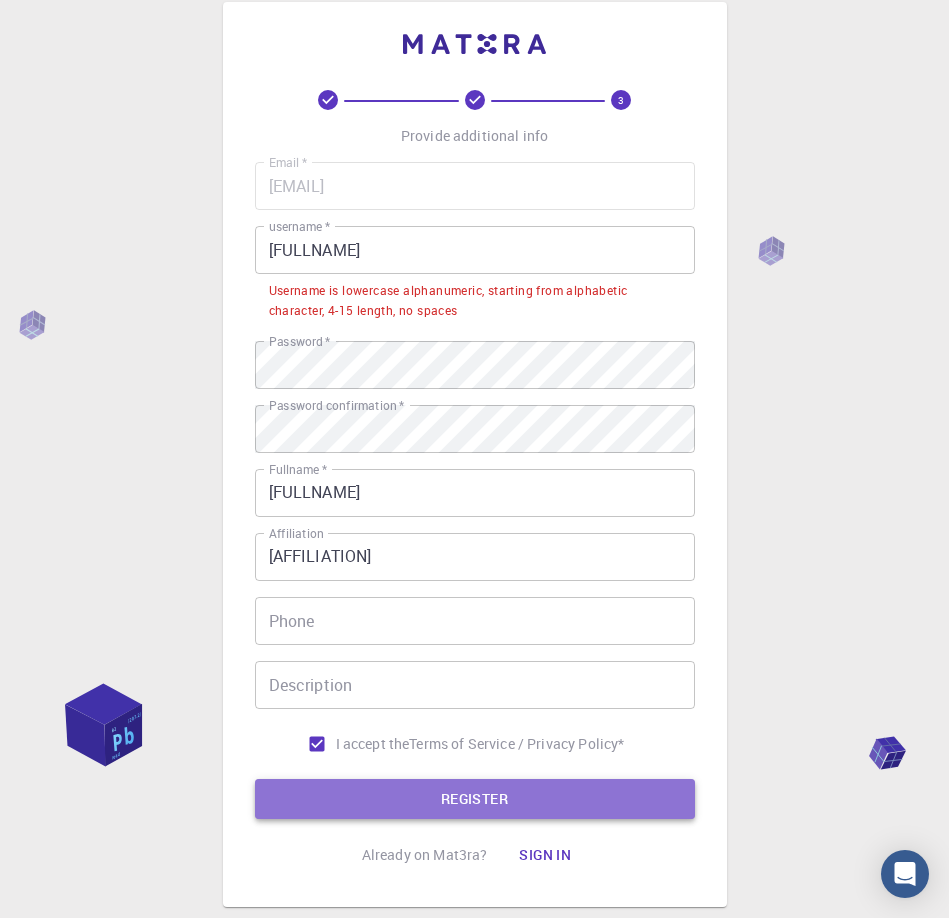 click on "REGISTER" at bounding box center [475, 799] 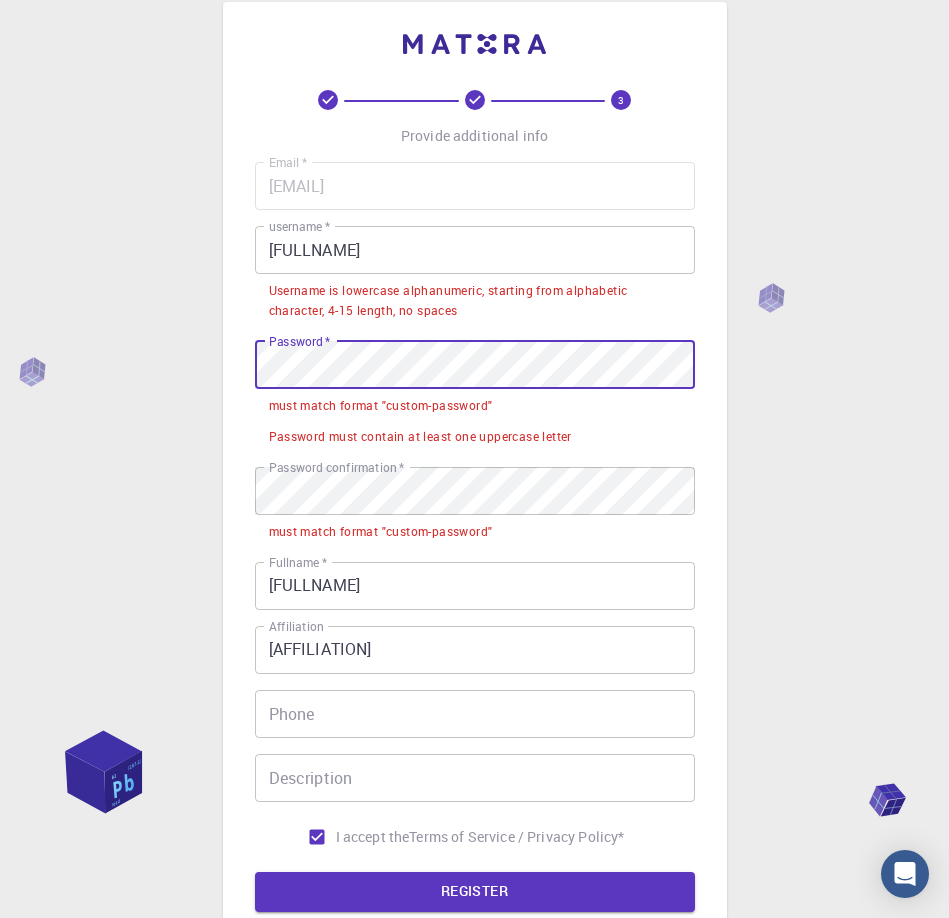 click on "3 Provide additional info Email   * [EMAIL] Email   * username   * [USERNAME] username   * Username is lowercase alphanumeric, starting from alphabetic character, 4-15 length, no spaces Password   * Password   * must match format "custom-password" Password must contain at least one uppercase letter Password confirmation   * Password confirmation   * must match format "custom-password" Fullname   * [FULLNAME] Fullname   * Affiliation [AFFILIATION] Affiliation Phone Phone Description Description I accept the  Terms of Service / Privacy Policy  * REGISTER Already on Mat3ra? Sign in ©  2025   Exabyte Inc.   All rights reserved. Platform version  2025.7.24 . Documentation Video Tutorials Terms of service Privacy statement" at bounding box center (474, 550) 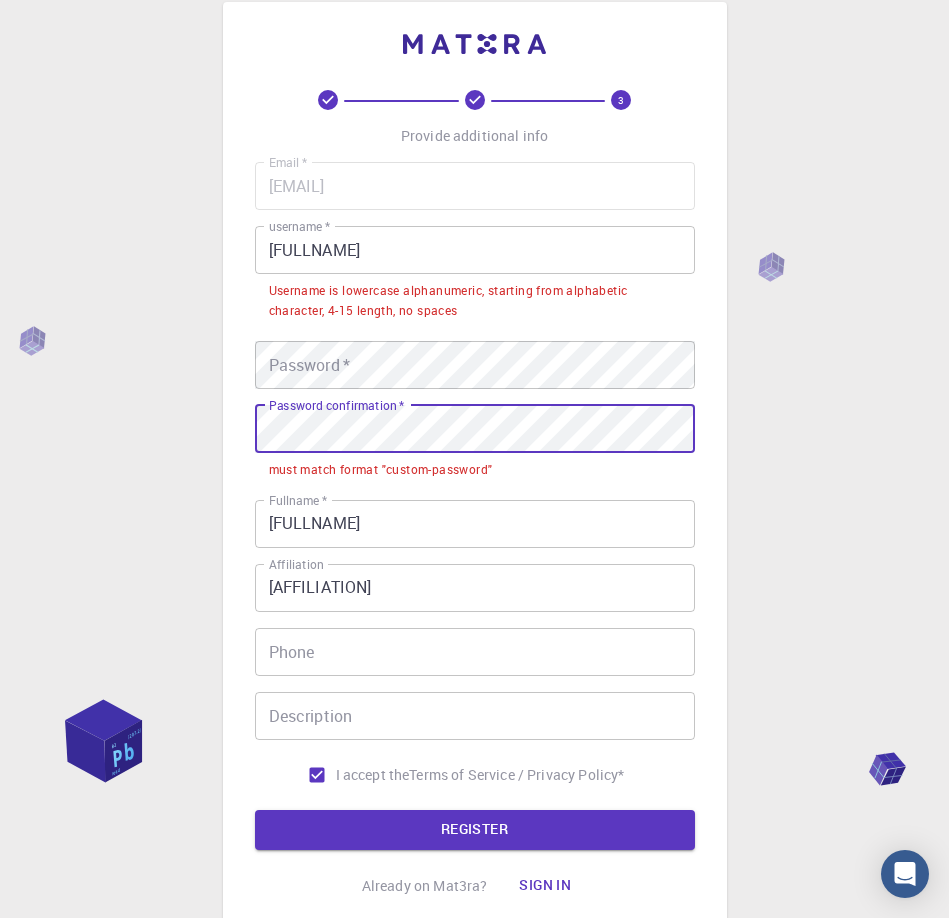 click on "3 Provide additional info Email   * [EMAIL] Email   * username   * [USERNAME] username   * Username is lowercase alphanumeric, starting from alphabetic character, 4-15 length, no spaces Password   * Password   * Password confirmation   * Password confirmation   * must match format "custom-password" Fullname   * [FULLNAME] Fullname   * Affiliation [AFFILIATION] Affiliation Phone Phone Description Description I accept the  Terms of Service / Privacy Policy  * REGISTER Already on Mat3ra? Sign in ©  2025   Exabyte Inc.   All rights reserved. Platform version  2025.7.24 . Documentation Video Tutorials Terms of service Privacy statement" at bounding box center [474, 519] 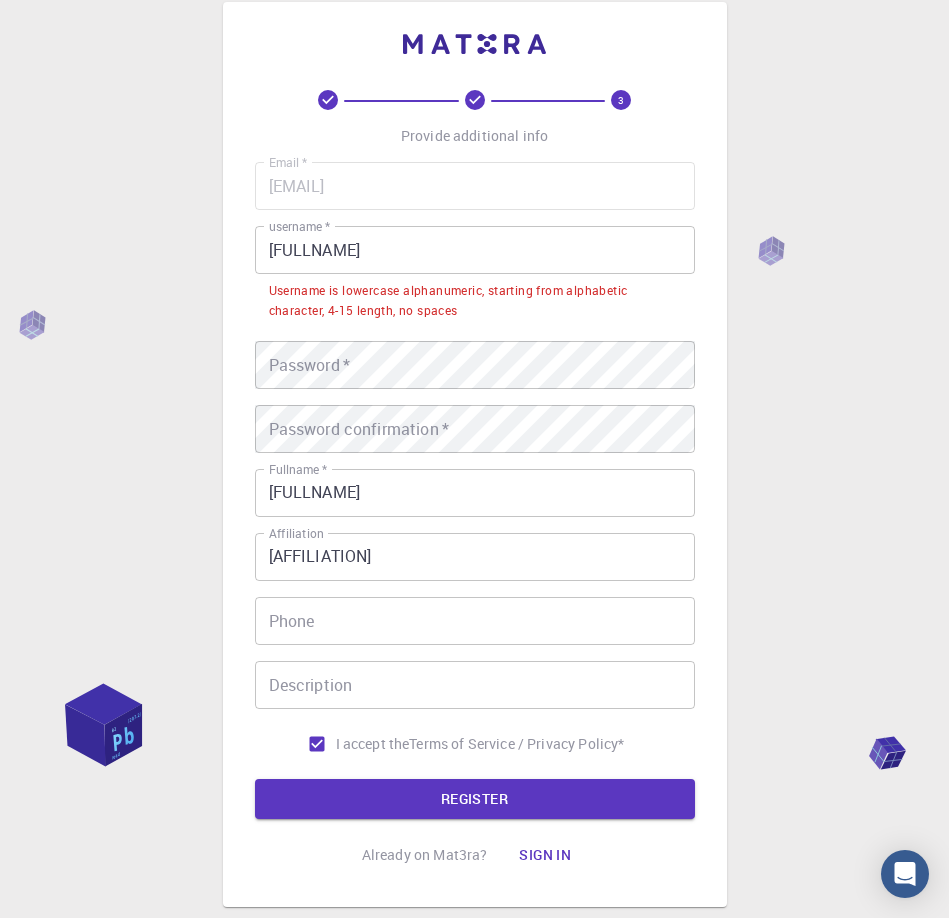 click on "3 Provide additional info Email   * [EMAIL] Email   * username   * [USERNAME] username   * Username is lowercase alphanumeric, starting from alphabetic character, 4-15 length, no spaces Password   * Password   * Password confirmation   * Password confirmation   * must match format "custom-password" Fullname   * [FULLNAME] Fullname   * Affiliation [AFFILIATION] Affiliation Phone Phone Description Description I accept the  Terms of Service / Privacy Policy  * REGISTER Already on Mat3ra? Sign in" at bounding box center [475, 454] 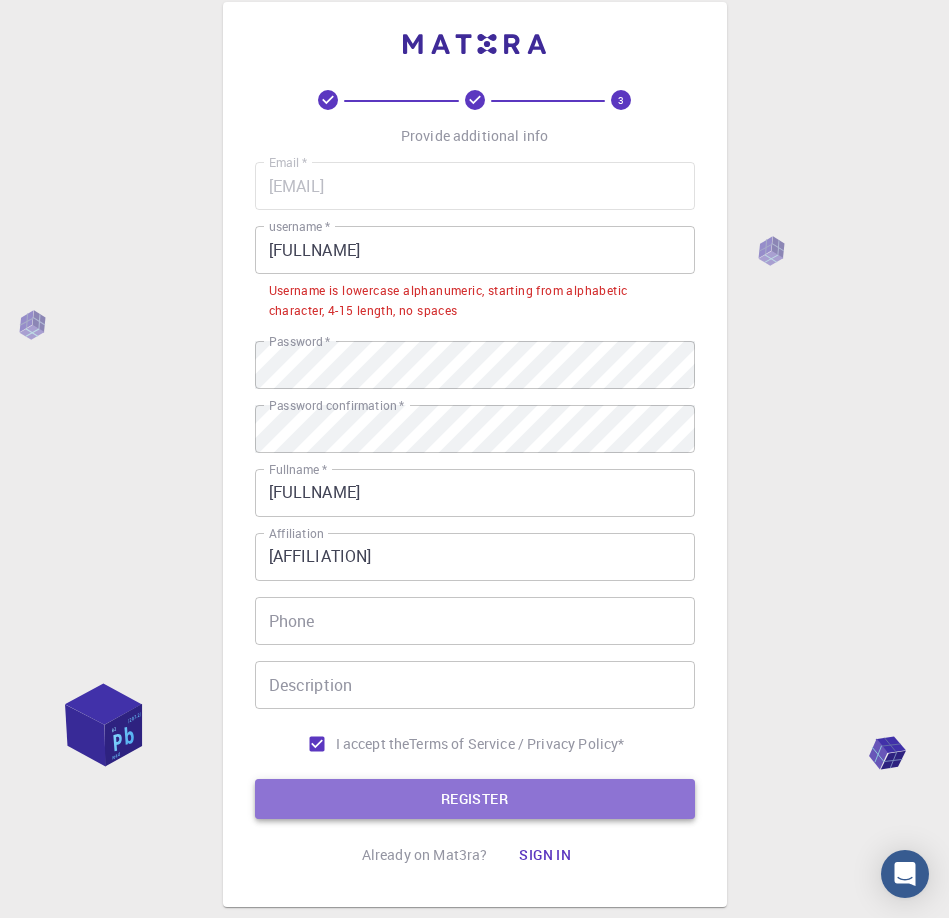 click on "REGISTER" at bounding box center [475, 799] 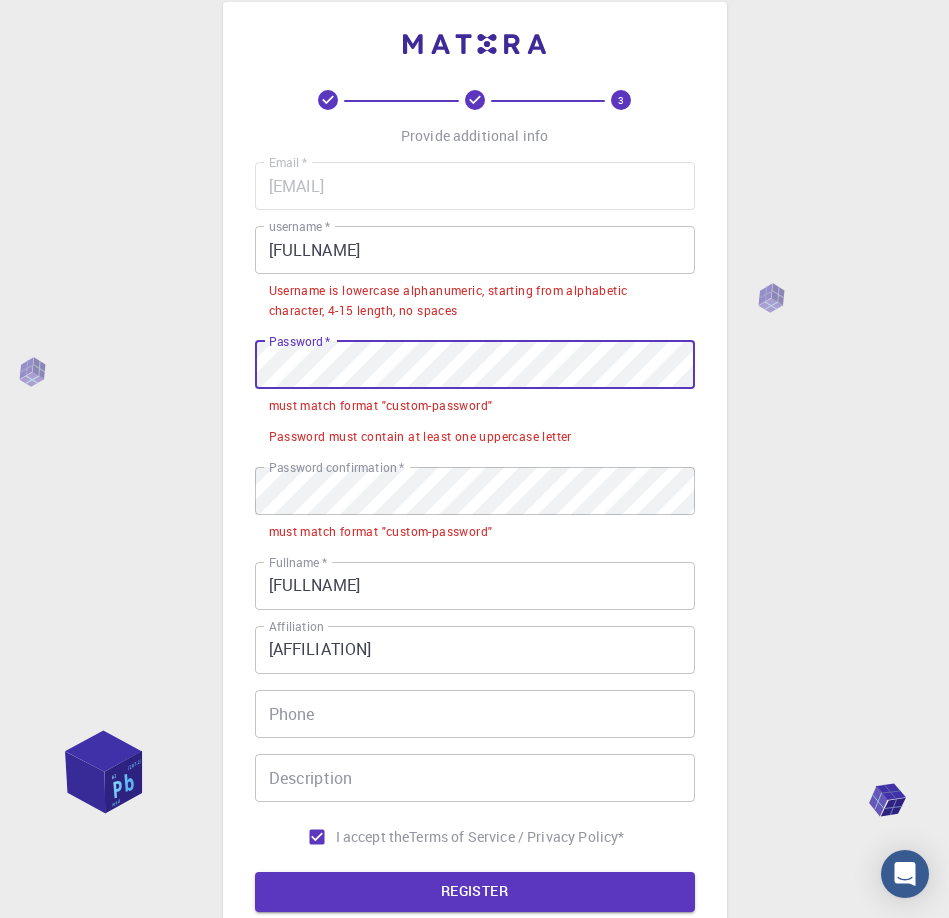 click on "3 Provide additional info Email   * [EMAIL] Email   * username   * [USERNAME] username   * Username is lowercase alphanumeric, starting from alphabetic character, 4-15 length, no spaces Password   * Password   * must match format "custom-password" Password must contain at least one uppercase letter Password confirmation   * Password confirmation   * must match format "custom-password" Fullname   * [FULLNAME] Fullname   * Affiliation [AFFILIATION] Affiliation Phone Phone Description Description I accept the  Terms of Service / Privacy Policy  * REGISTER Already on Mat3ra? Sign in ©  2025   Exabyte Inc.   All rights reserved. Platform version  2025.7.24 . Documentation Video Tutorials Terms of service Privacy statement" at bounding box center [474, 550] 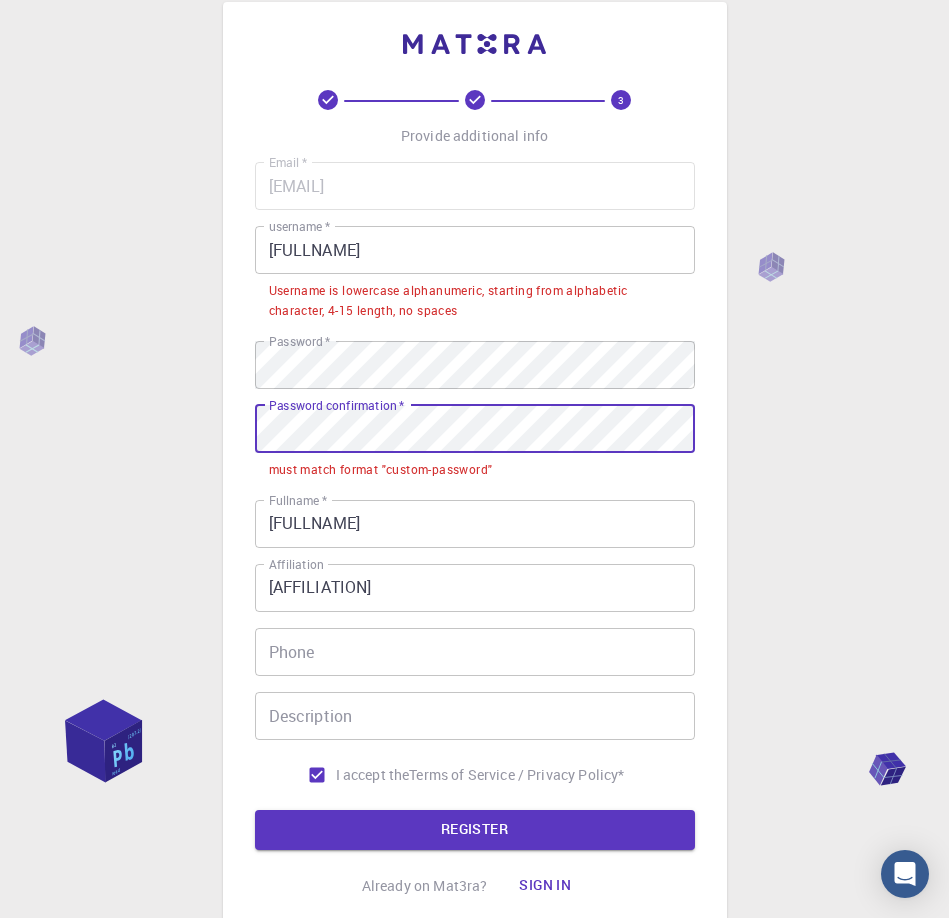 click on "3 Provide additional info Email   * [EMAIL] Email   * username   * [USERNAME] username   * Username is lowercase alphanumeric, starting from alphabetic character, 4-15 length, no spaces Password   * Password   * Password confirmation   * Password confirmation   * must match format "custom-password" Fullname   * [FULLNAME] Fullname   * Affiliation [AFFILIATION] Affiliation Phone Phone Description Description I accept the  Terms of Service / Privacy Policy  * REGISTER Already on Mat3ra? Sign in ©  2025   Exabyte Inc.   All rights reserved. Platform version  2025.7.24 . Documentation Video Tutorials Terms of service Privacy statement" at bounding box center (474, 519) 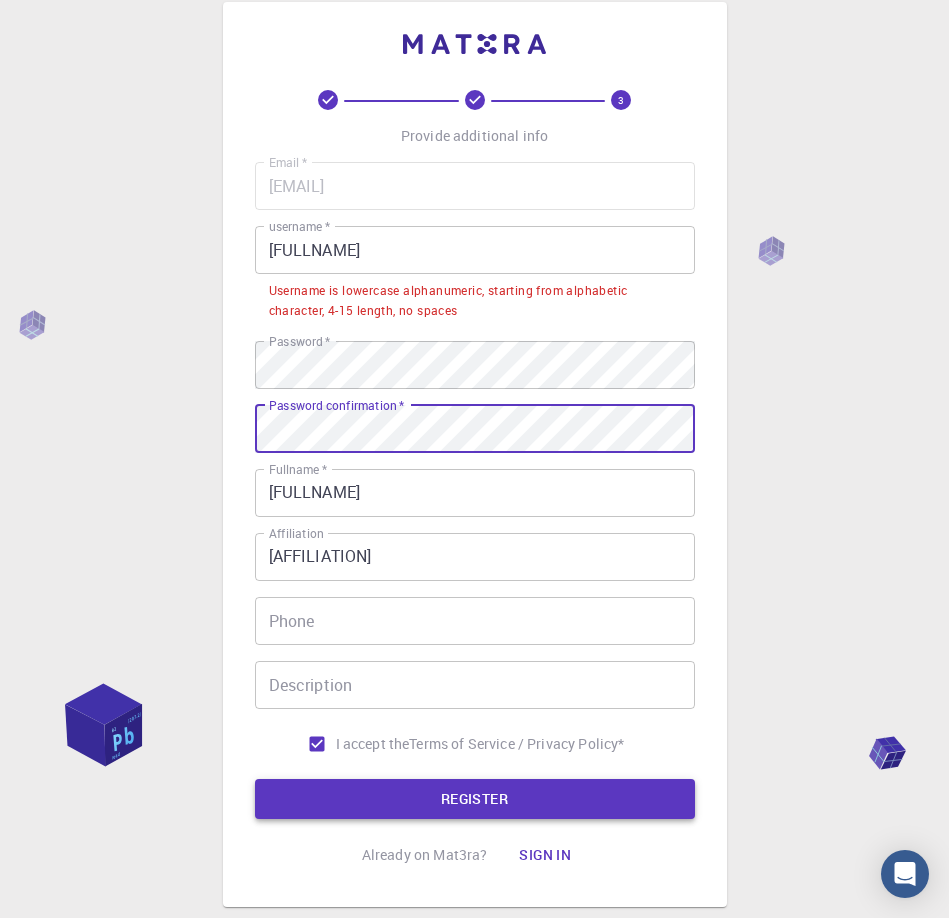 click on "REGISTER" at bounding box center [475, 799] 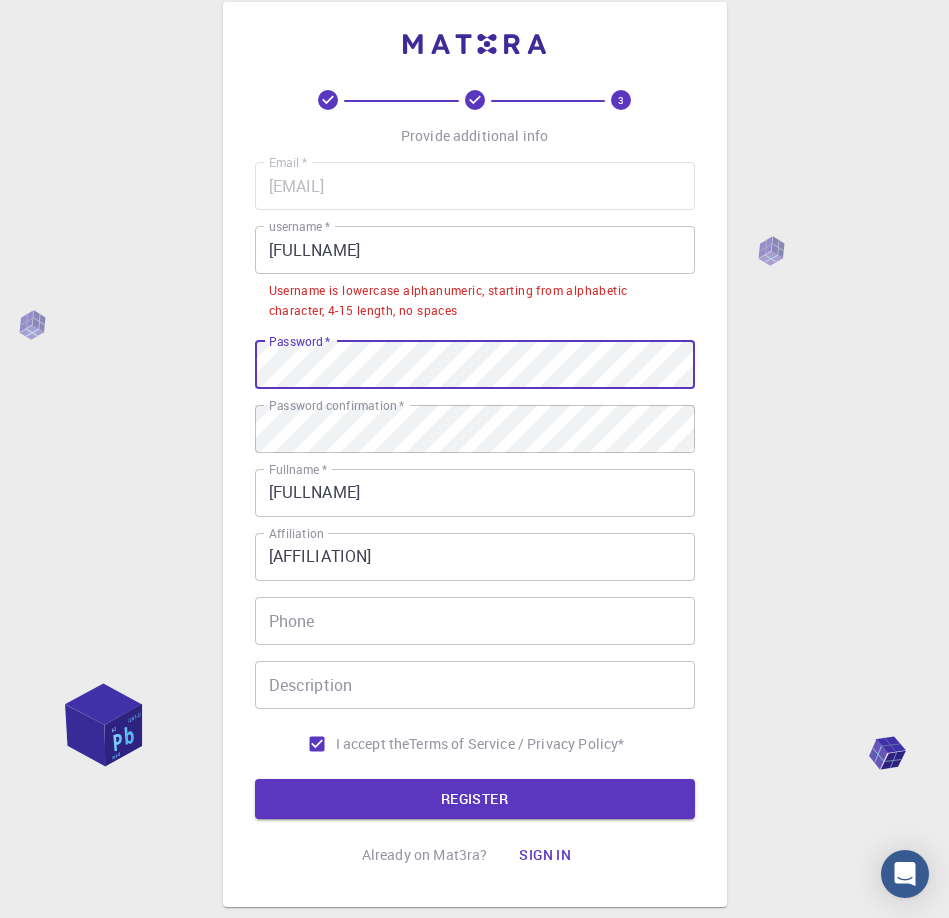 click on "3 Provide additional info Email   * [EMAIL] Email   * username   * [USERNAME] username   * Username is lowercase alphanumeric, starting from alphabetic character, 4-15 length, no spaces Password   * Password   * Password confirmation   * Password confirmation   * Fullname   * [FULLNAME] Fullname   * Affiliation [AFFILIATION] Affiliation Phone Phone Description Description I accept the  Terms of Service / Privacy Policy  * REGISTER Already on Mat3ra? Sign in ©  2025   Exabyte Inc.   All rights reserved. Platform version  2025.7.24 . Documentation Video Tutorials Terms of service Privacy statement" at bounding box center (474, 504) 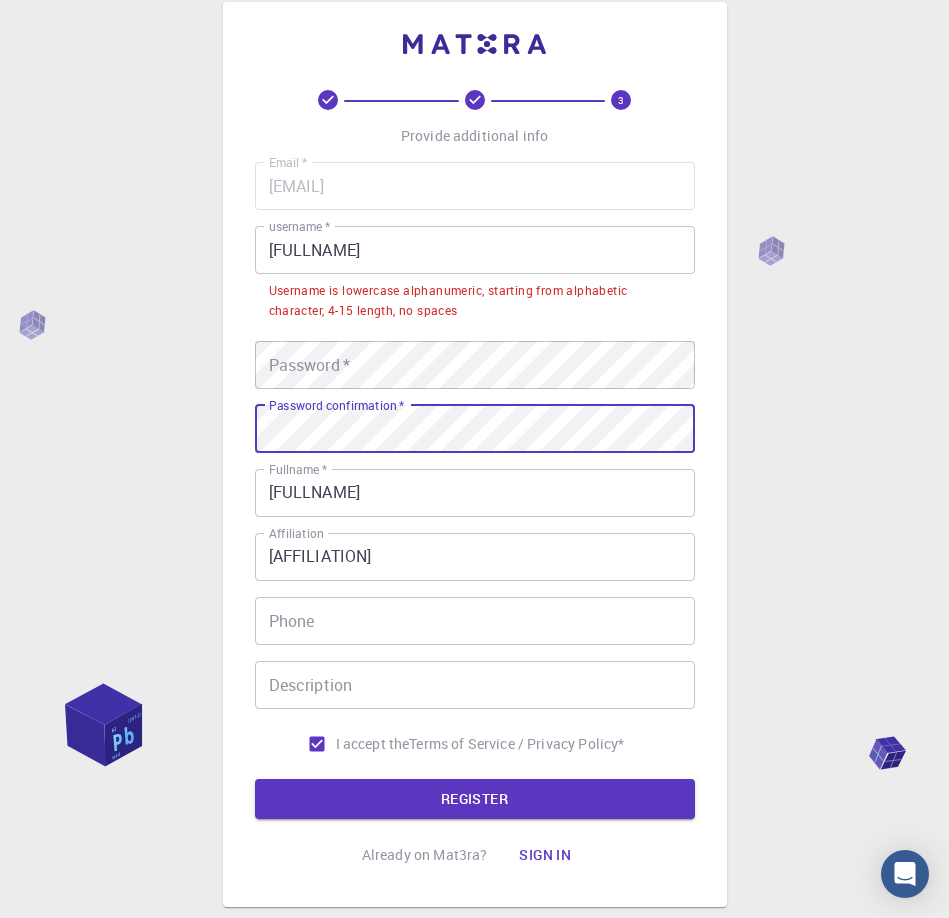 click on "3 Provide additional info Email   * [EMAIL] Email   * username   * [USERNAME] username   * Username is lowercase alphanumeric, starting from alphabetic character, 4-15 length, no spaces Password   * Password   * Password confirmation   * Password confirmation   * must match format "custom-password" Fullname   * [FULLNAME] Fullname   * Affiliation [AFFILIATION] Affiliation Phone Phone Description Description I accept the  Terms of Service / Privacy Policy  * REGISTER Already on Mat3ra? Sign in" at bounding box center (475, 454) 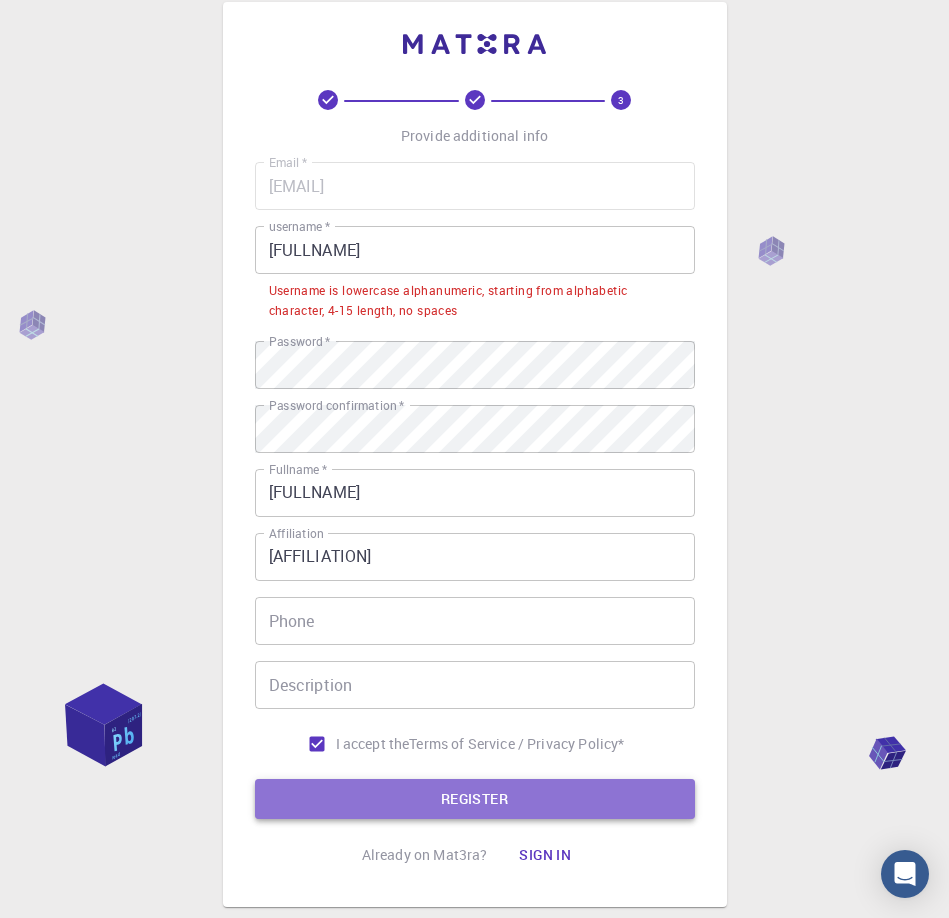 click on "REGISTER" at bounding box center (475, 799) 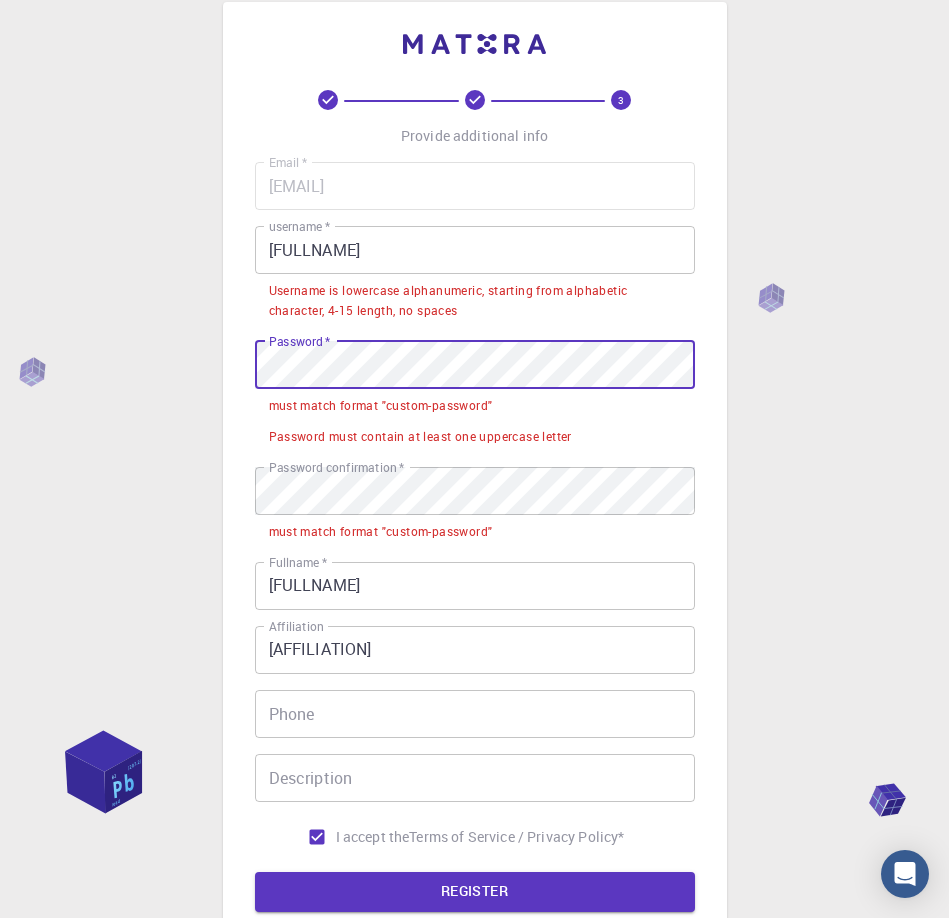 click on "3 Provide additional info Email   * [EMAIL] Email   * username   * [USERNAME] username   * Username is lowercase alphanumeric, starting from alphabetic character, 4-15 length, no spaces Password   * Password   * must match format "custom-password" Password must contain at least one uppercase letter Password confirmation   * Password confirmation   * must match format "custom-password" Fullname   * [FULLNAME] Fullname   * Affiliation [AFFILIATION] Affiliation Phone Phone Description Description I accept the  Terms of Service / Privacy Policy  * REGISTER Already on Mat3ra? Sign in ©  2025   Exabyte Inc.   All rights reserved. Platform version  2025.7.24 . Documentation Video Tutorials Terms of service Privacy statement" at bounding box center (474, 550) 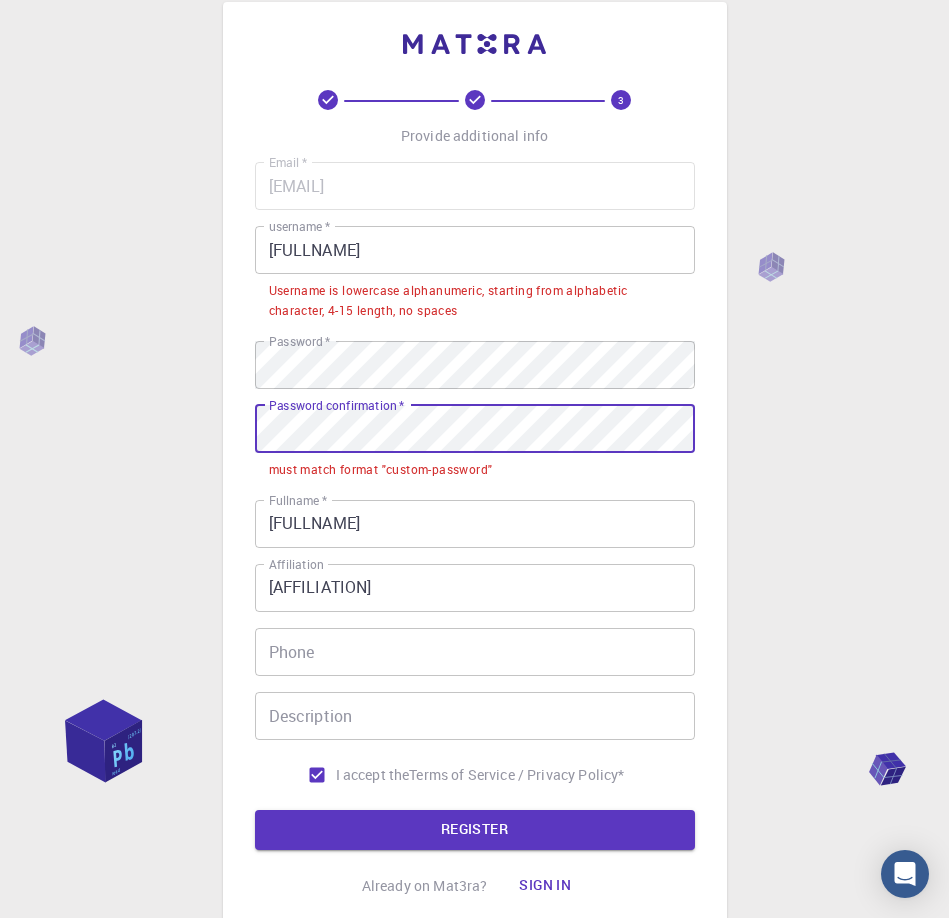 click on "3 Provide additional info Email   * [EMAIL] Email   * username   * [USERNAME] username   * Username is lowercase alphanumeric, starting from alphabetic character, 4-15 length, no spaces Password   * Password   * Password confirmation   * Password confirmation   * must match format "custom-password" Fullname   * [FULLNAME] Fullname   * Affiliation [AFFILIATION] Affiliation Phone Phone Description Description I accept the  Terms of Service / Privacy Policy  * REGISTER Already on Mat3ra? Sign in" at bounding box center [475, 470] 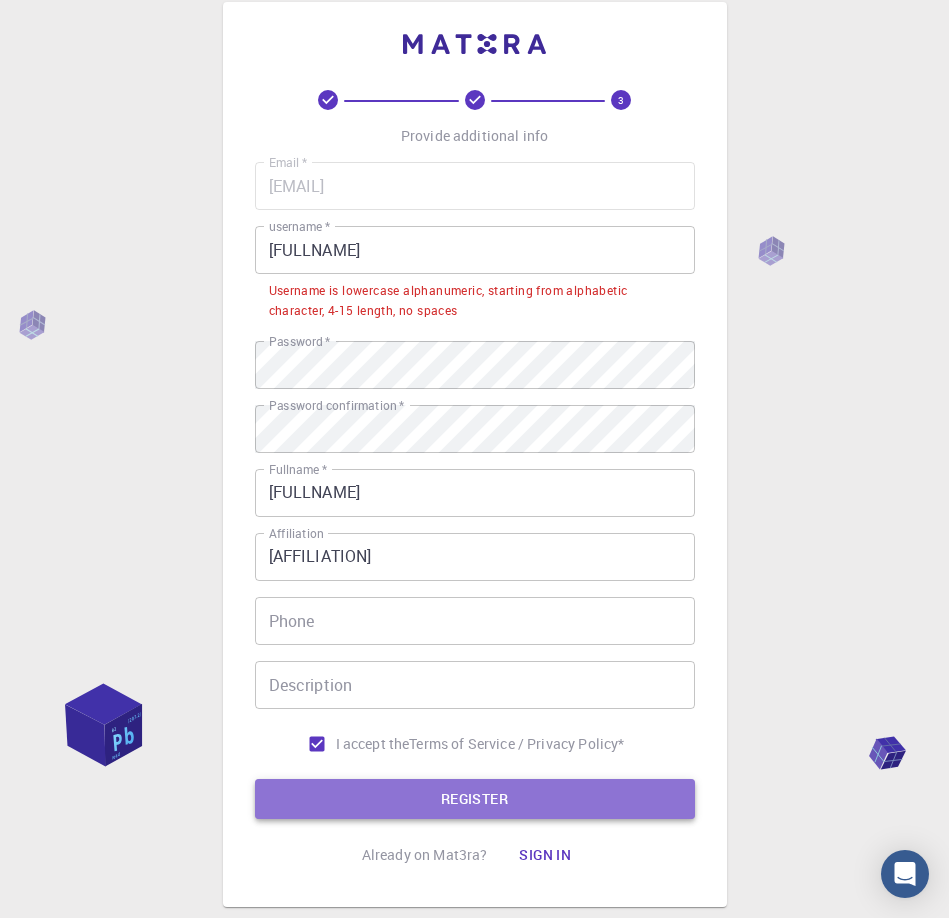 click on "REGISTER" at bounding box center (475, 799) 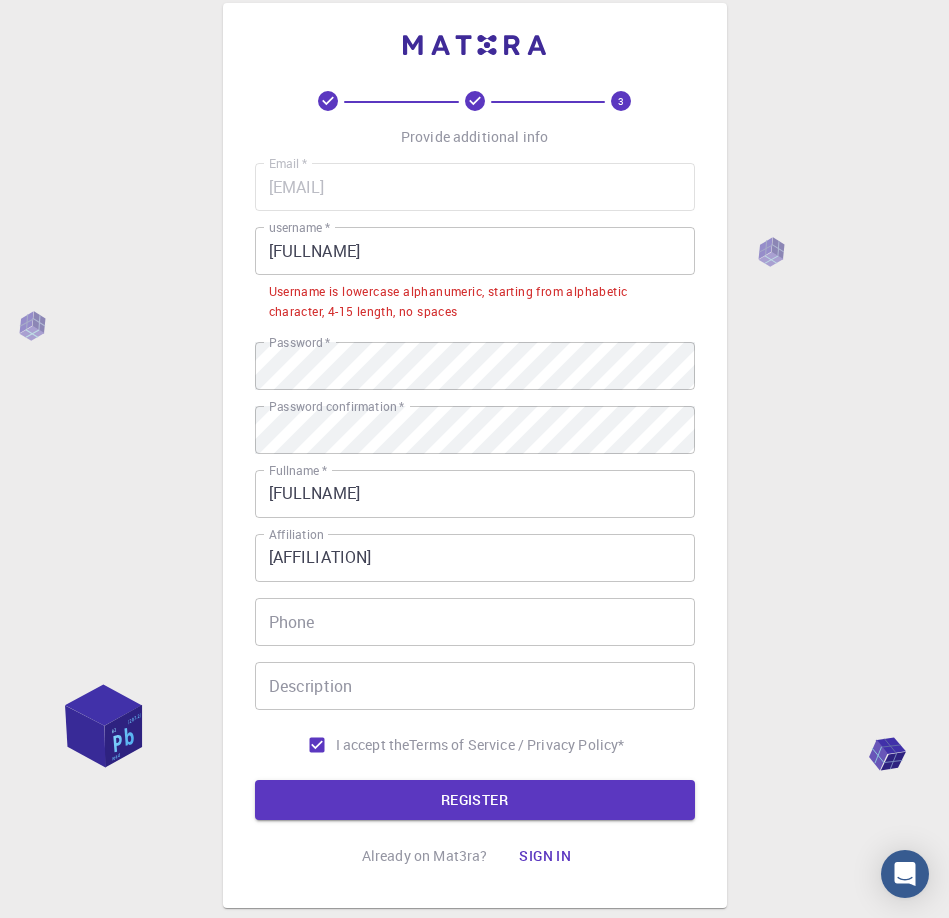 scroll, scrollTop: 33, scrollLeft: 0, axis: vertical 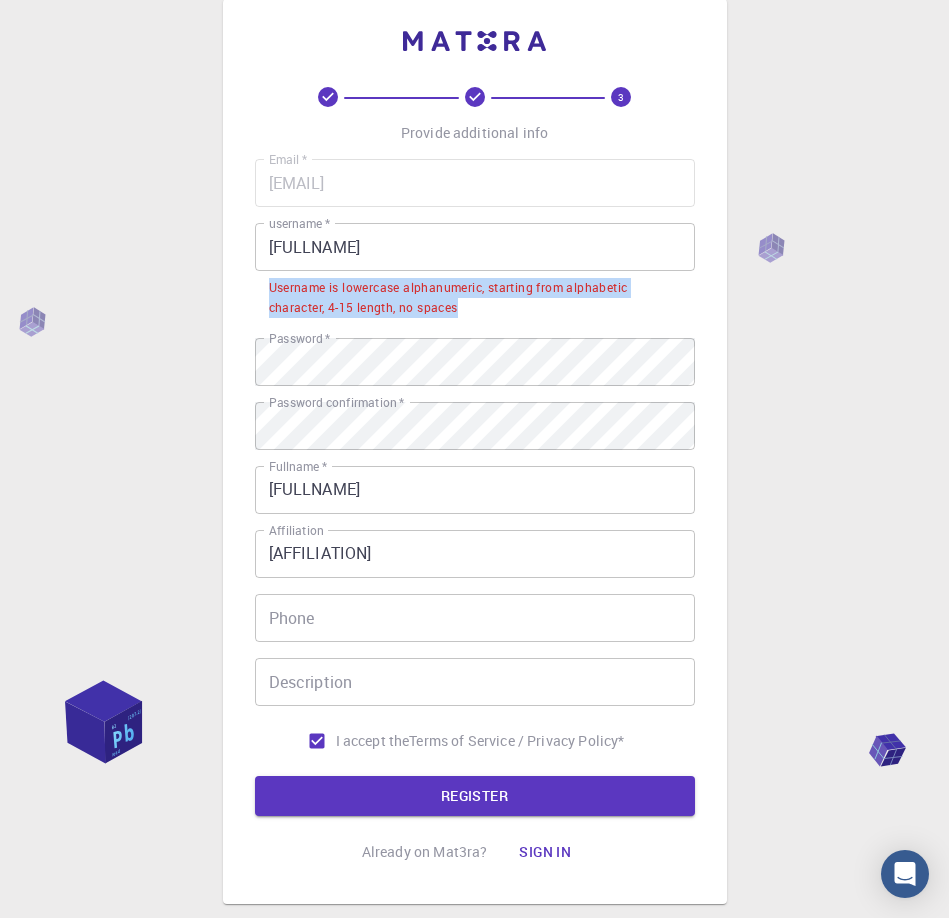 drag, startPoint x: 269, startPoint y: 294, endPoint x: 490, endPoint y: 308, distance: 221.443 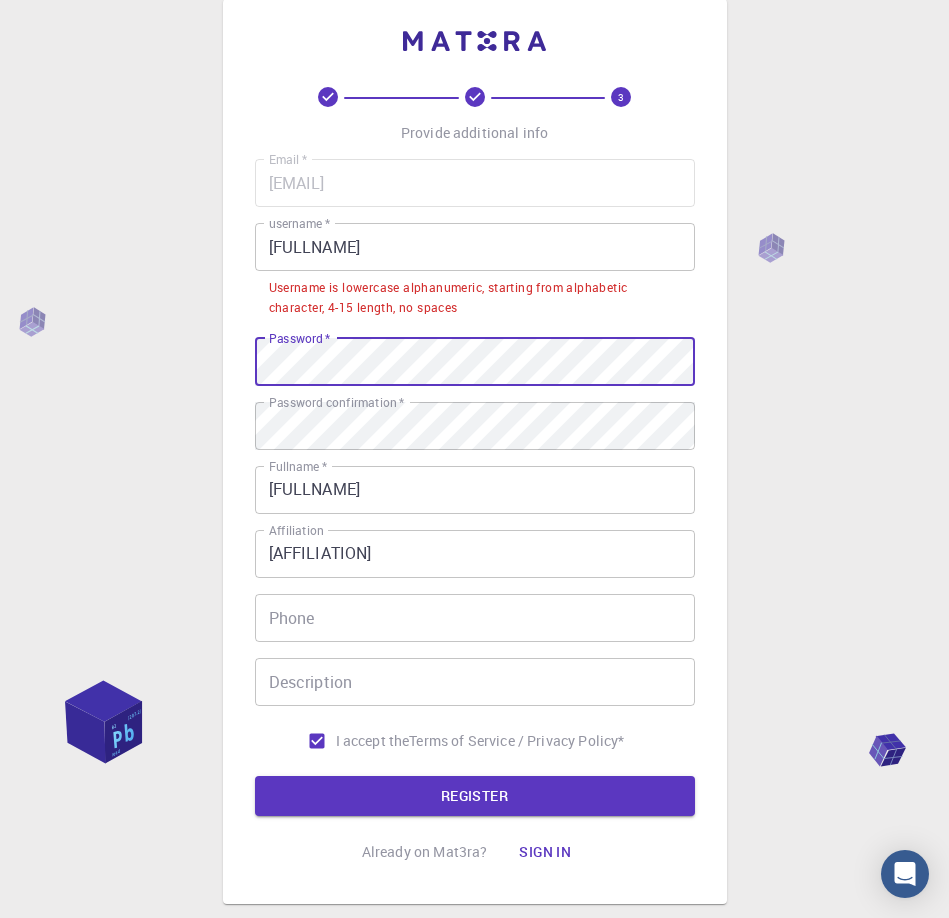 drag, startPoint x: 395, startPoint y: 294, endPoint x: 200, endPoint y: 357, distance: 204.92438 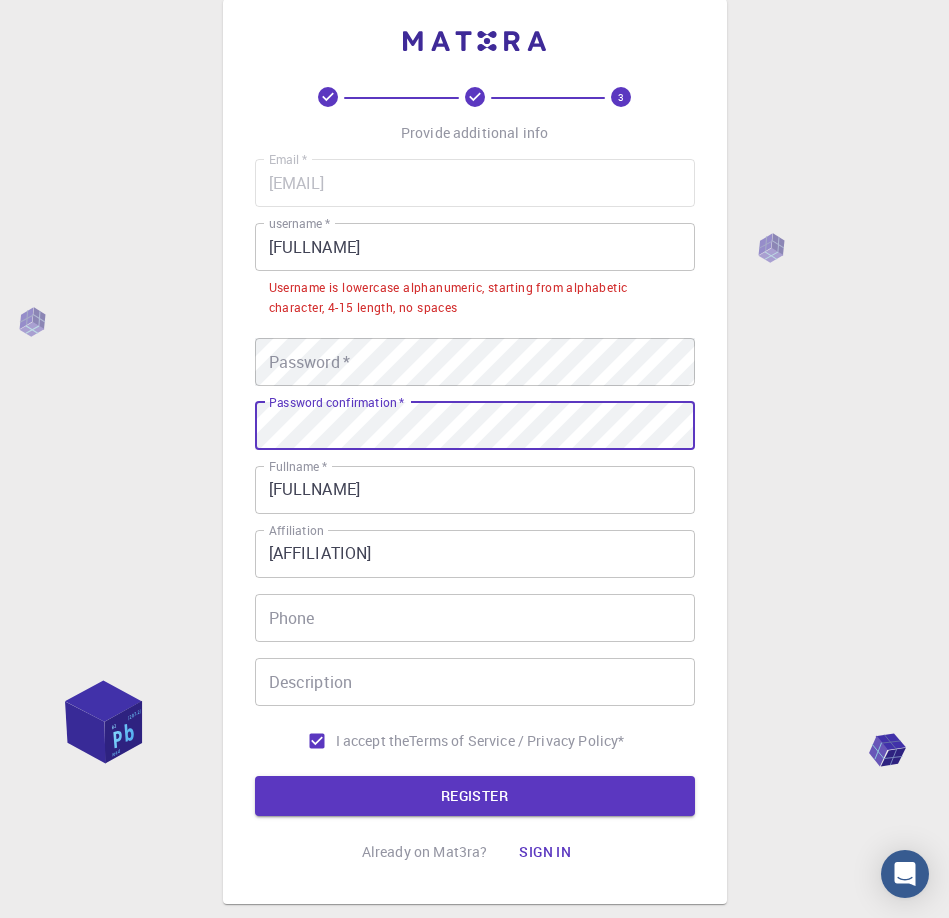 click on "3 Provide additional info Email   * [EMAIL] Email   * username   * [USERNAME] username   * Username is lowercase alphanumeric, starting from alphabetic character, 4-15 length, no spaces Password   * Password   * Password confirmation   * Password confirmation   * Fullname   * [FULLNAME] Fullname   * Affiliation [AFFILIATION] Affiliation Phone Phone Description Description I accept the  Terms of Service / Privacy Policy  * REGISTER Already on Mat3ra? Sign in ©  2025   Exabyte Inc.   All rights reserved. Platform version  2025.7.24 . Documentation Video Tutorials Terms of service Privacy statement" at bounding box center [474, 501] 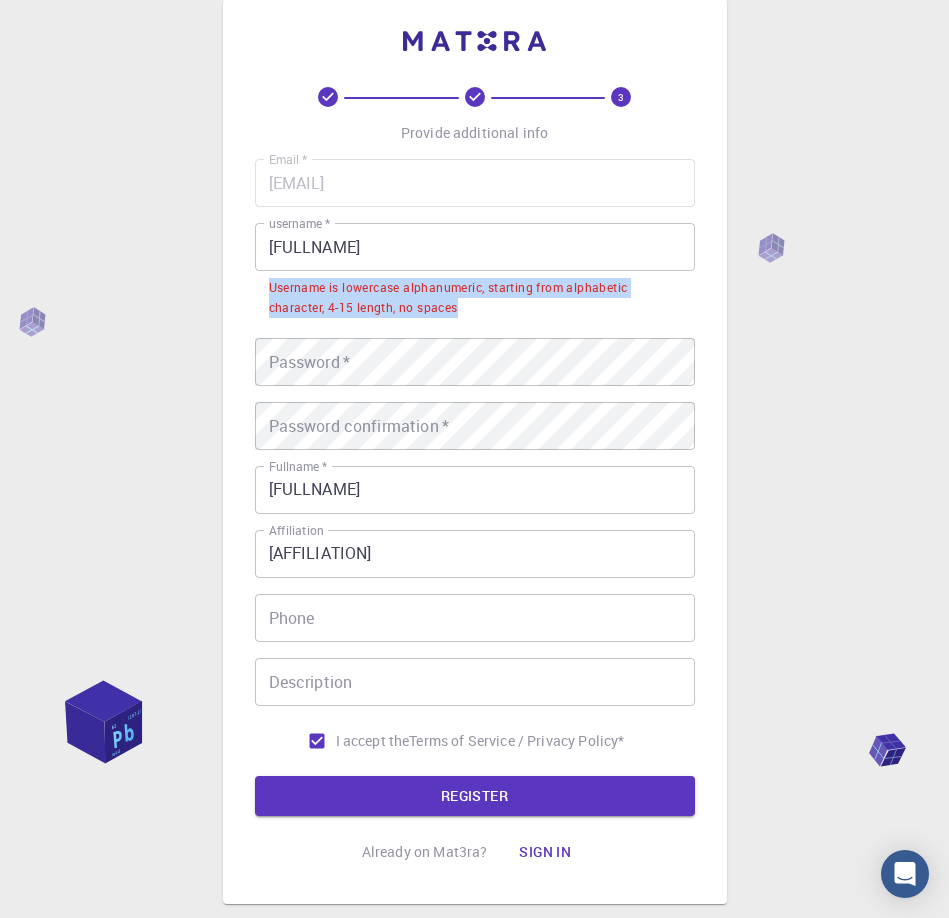 drag, startPoint x: 270, startPoint y: 287, endPoint x: 495, endPoint y: 305, distance: 225.71886 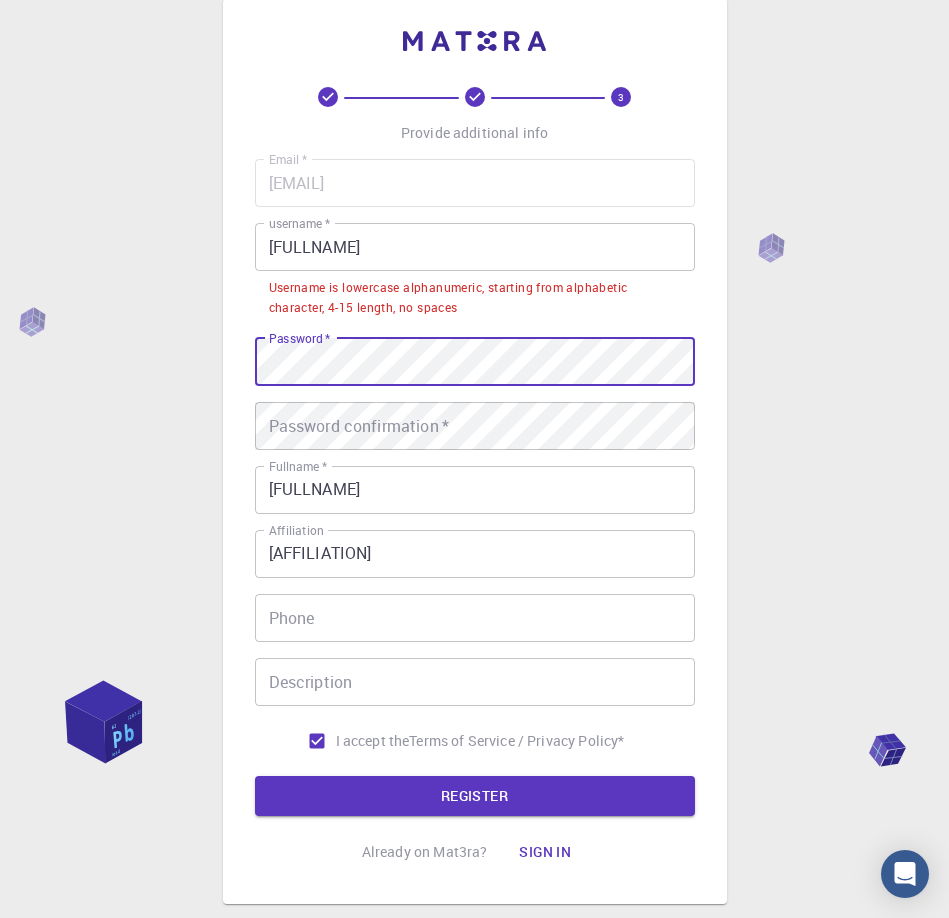 scroll, scrollTop: 29, scrollLeft: 0, axis: vertical 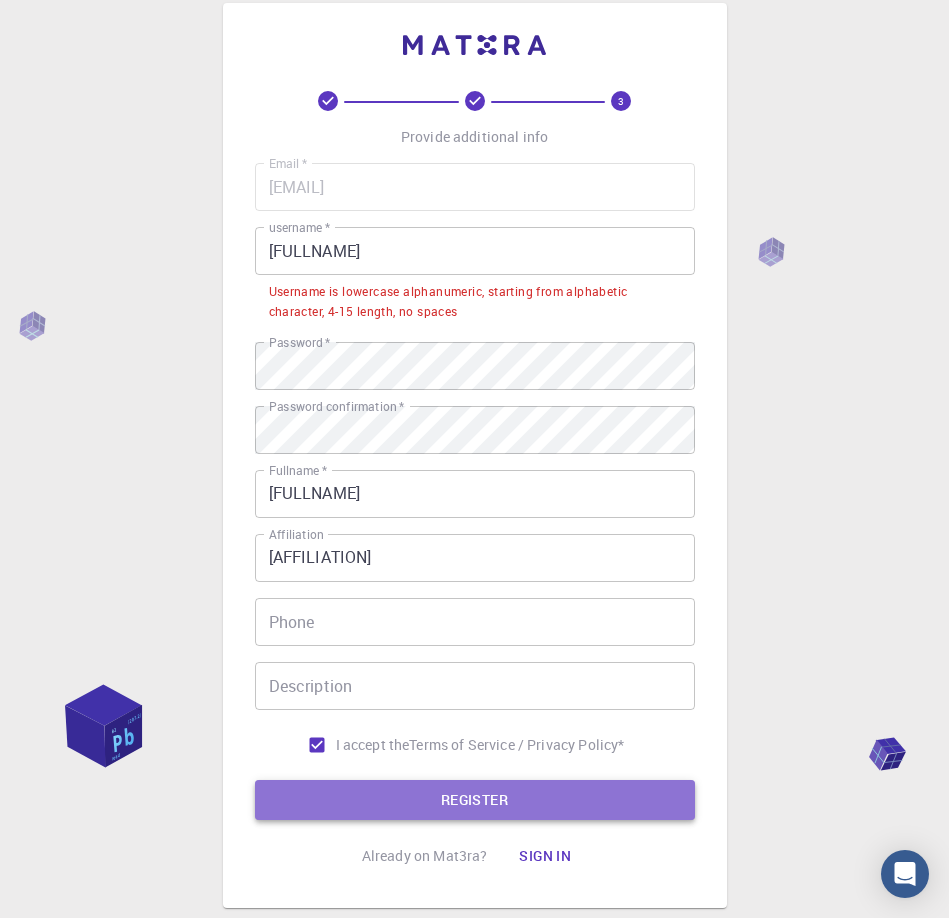 click on "REGISTER" at bounding box center [475, 800] 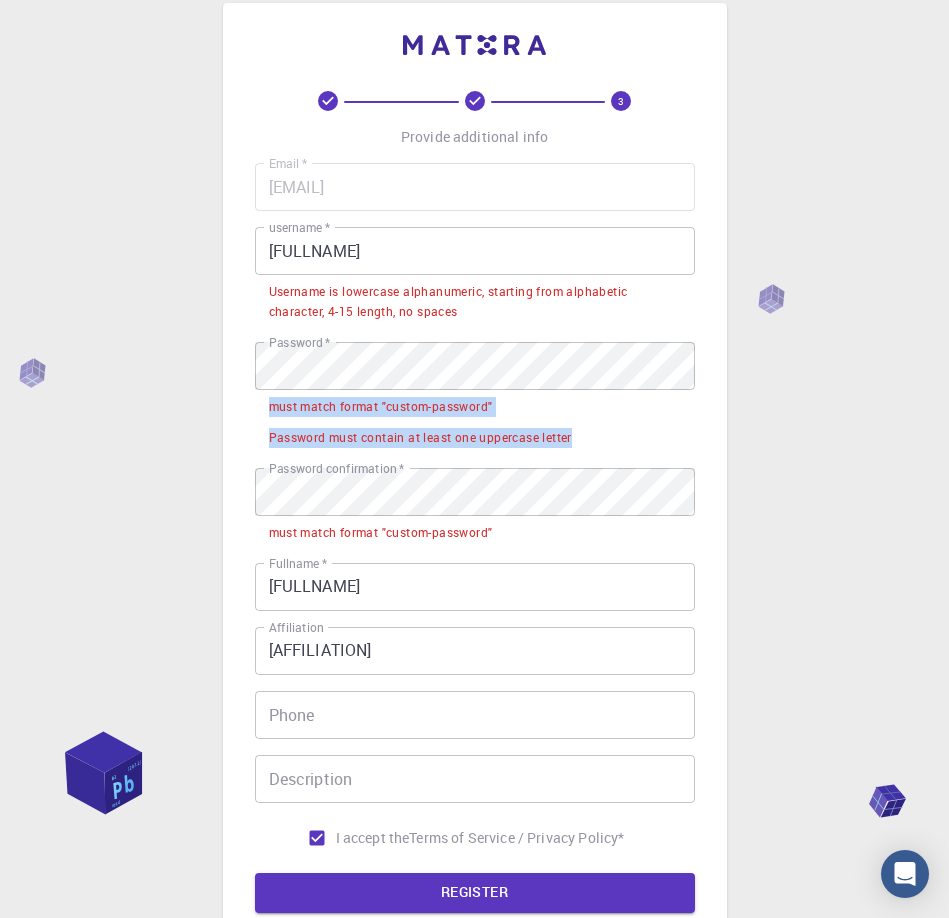 drag, startPoint x: 270, startPoint y: 406, endPoint x: 446, endPoint y: 423, distance: 176.81912 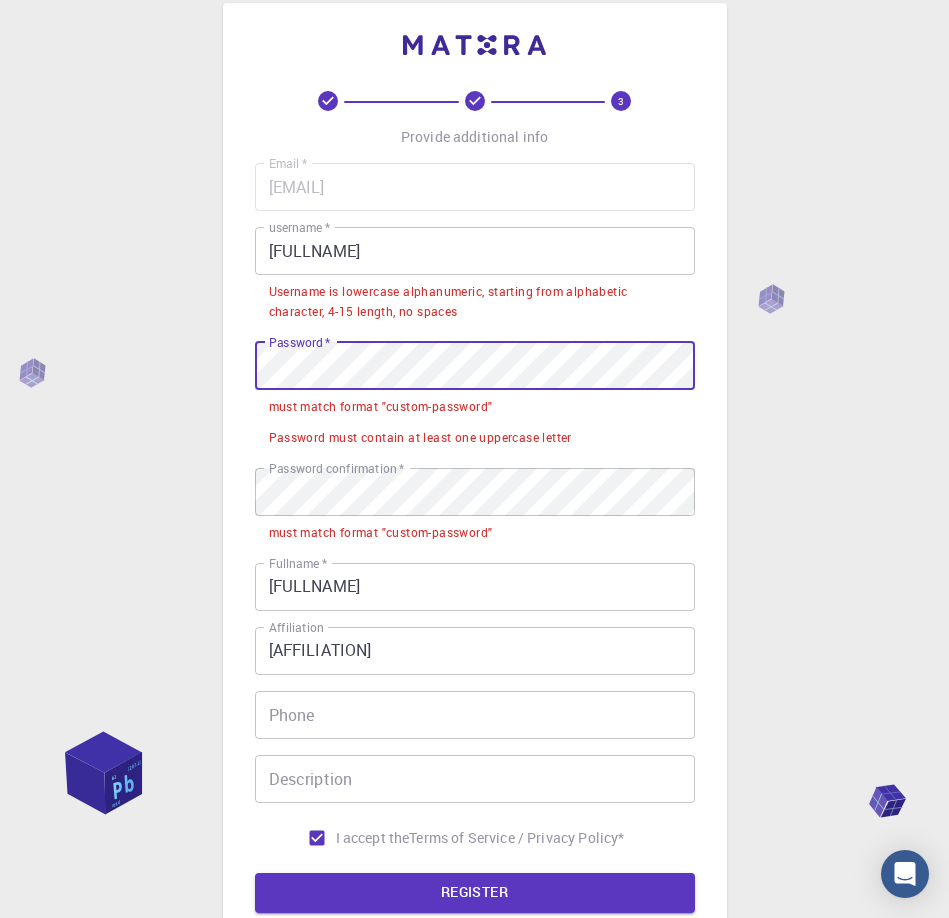 drag, startPoint x: 435, startPoint y: 430, endPoint x: 234, endPoint y: 356, distance: 214.18916 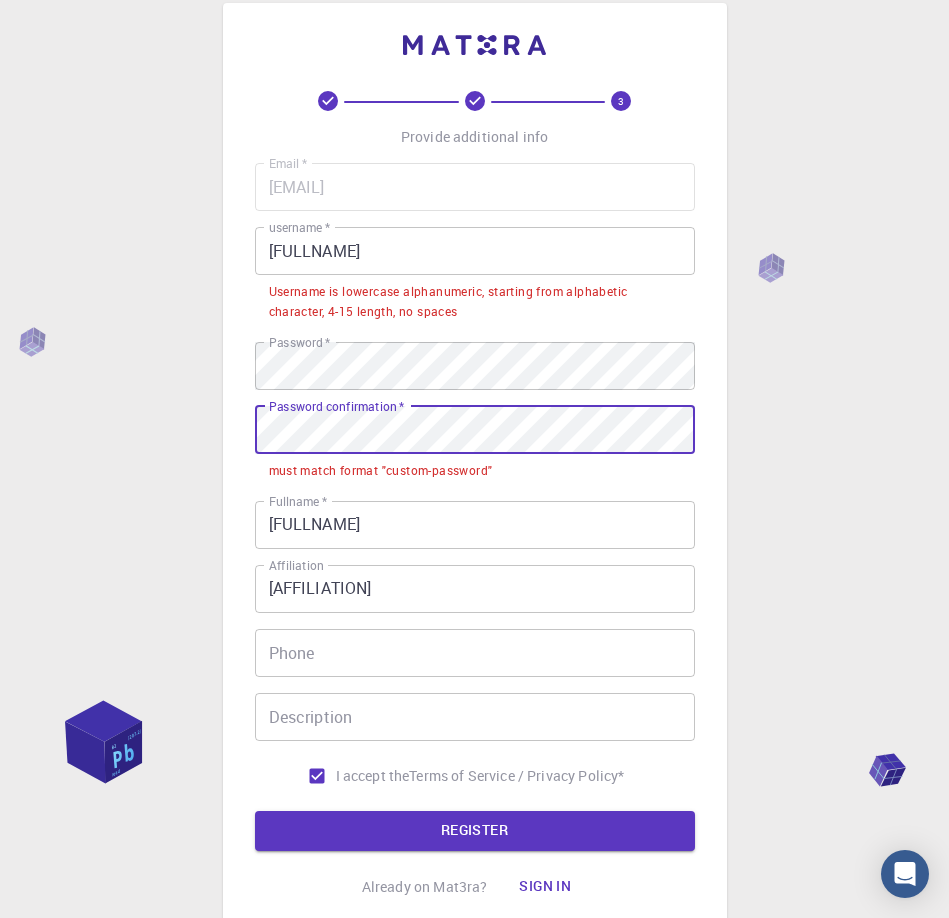 click on "3 Provide additional info Email   * [EMAIL] Email   * username   * [USERNAME] username   * Username is lowercase alphanumeric, starting from alphabetic character, 4-15 length, no spaces Password   * Password   * Password confirmation   * Password confirmation   * must match format "custom-password" Fullname   * [FULLNAME] Fullname   * Affiliation [AFFILIATION] Affiliation Phone Phone Description Description I accept the  Terms of Service / Privacy Policy  * REGISTER Already on Mat3ra? Sign in" at bounding box center [475, 471] 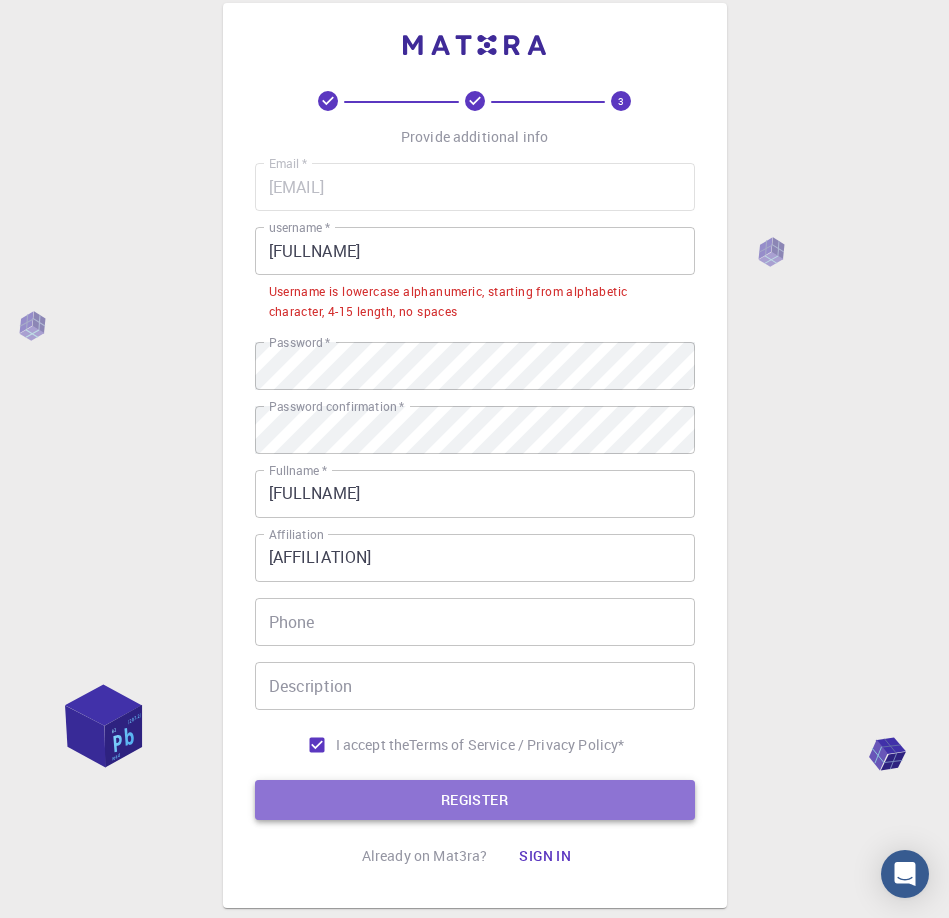 click on "REGISTER" at bounding box center [475, 800] 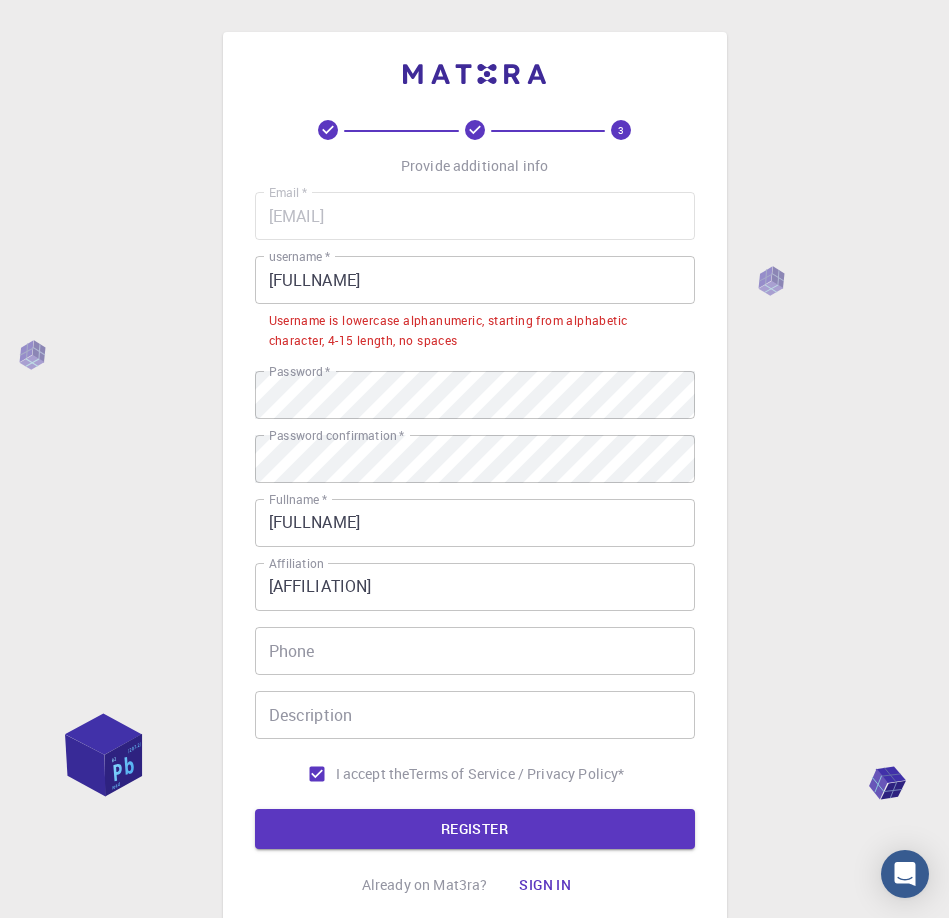 scroll, scrollTop: 151, scrollLeft: 0, axis: vertical 